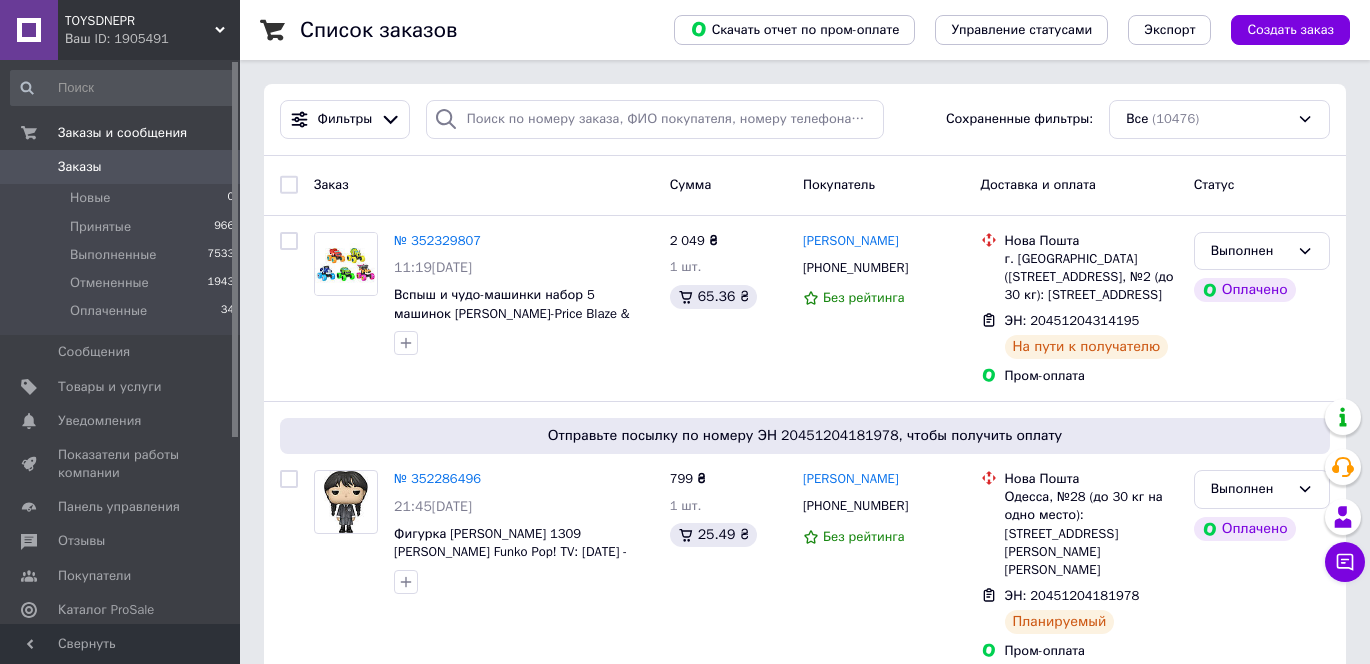 scroll, scrollTop: 0, scrollLeft: 0, axis: both 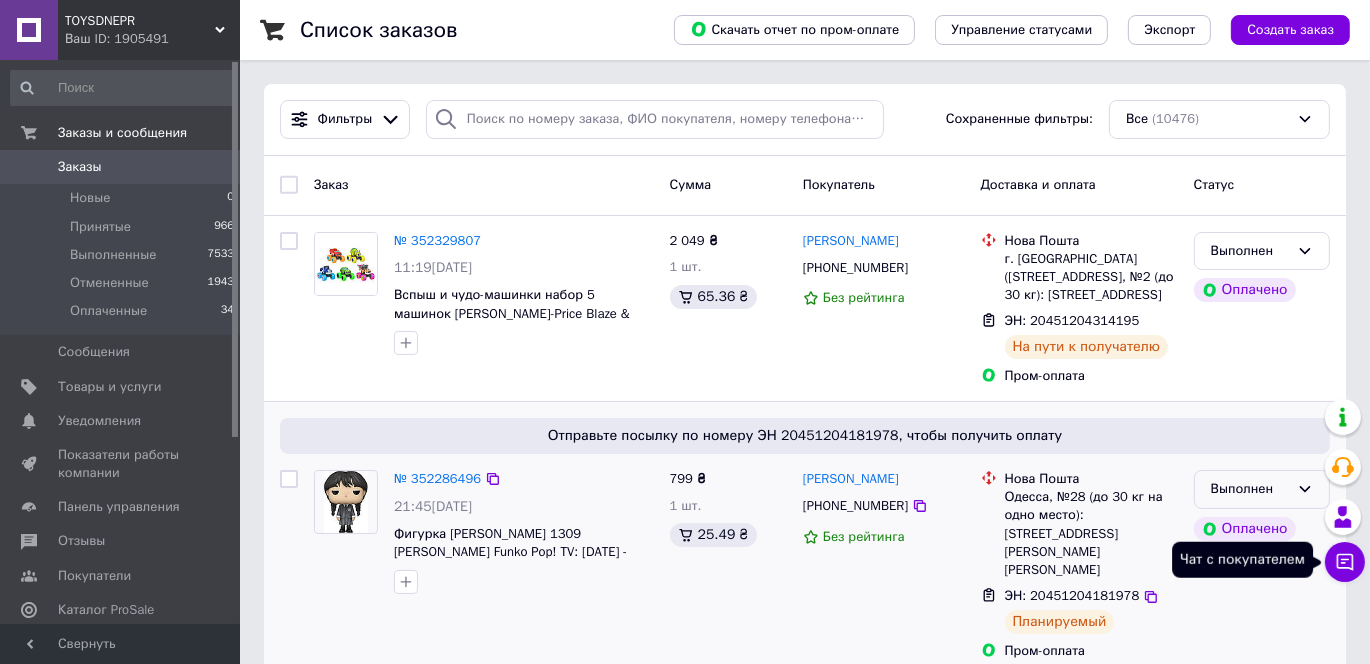 drag, startPoint x: 1347, startPoint y: 562, endPoint x: 1253, endPoint y: 530, distance: 99.29753 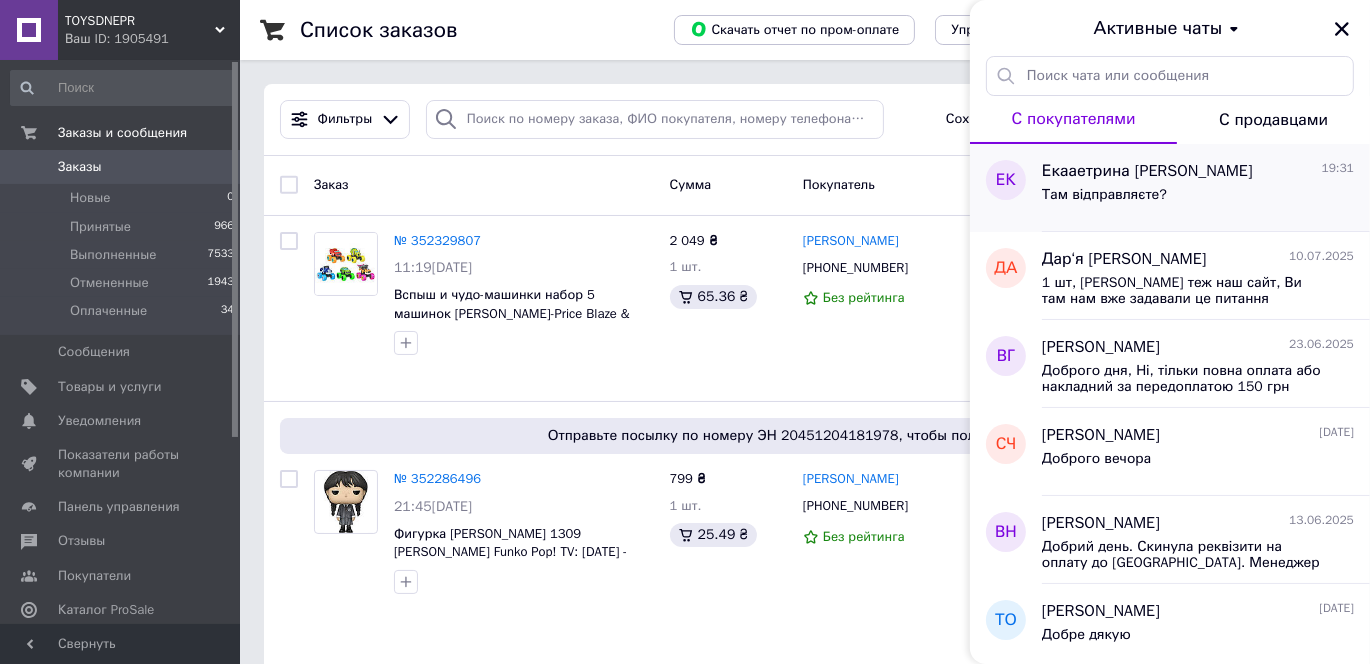 click on "Там відправляєте?" at bounding box center [1104, 195] 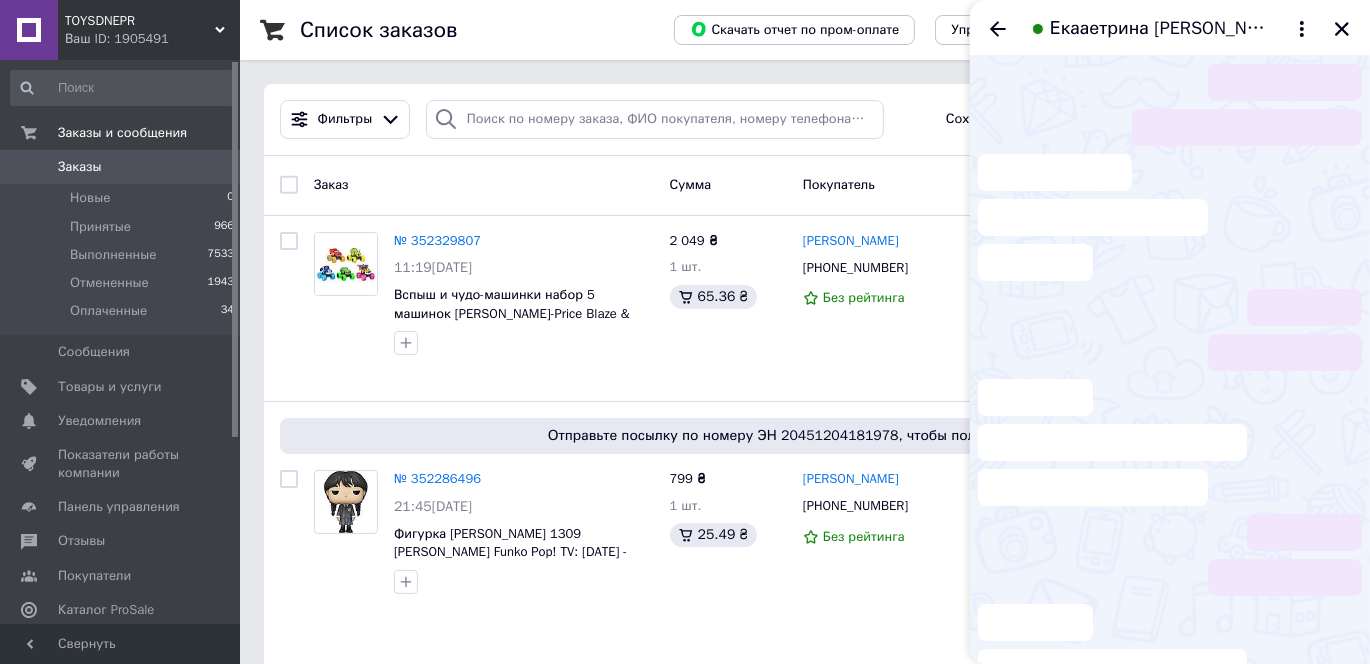 scroll, scrollTop: 397, scrollLeft: 0, axis: vertical 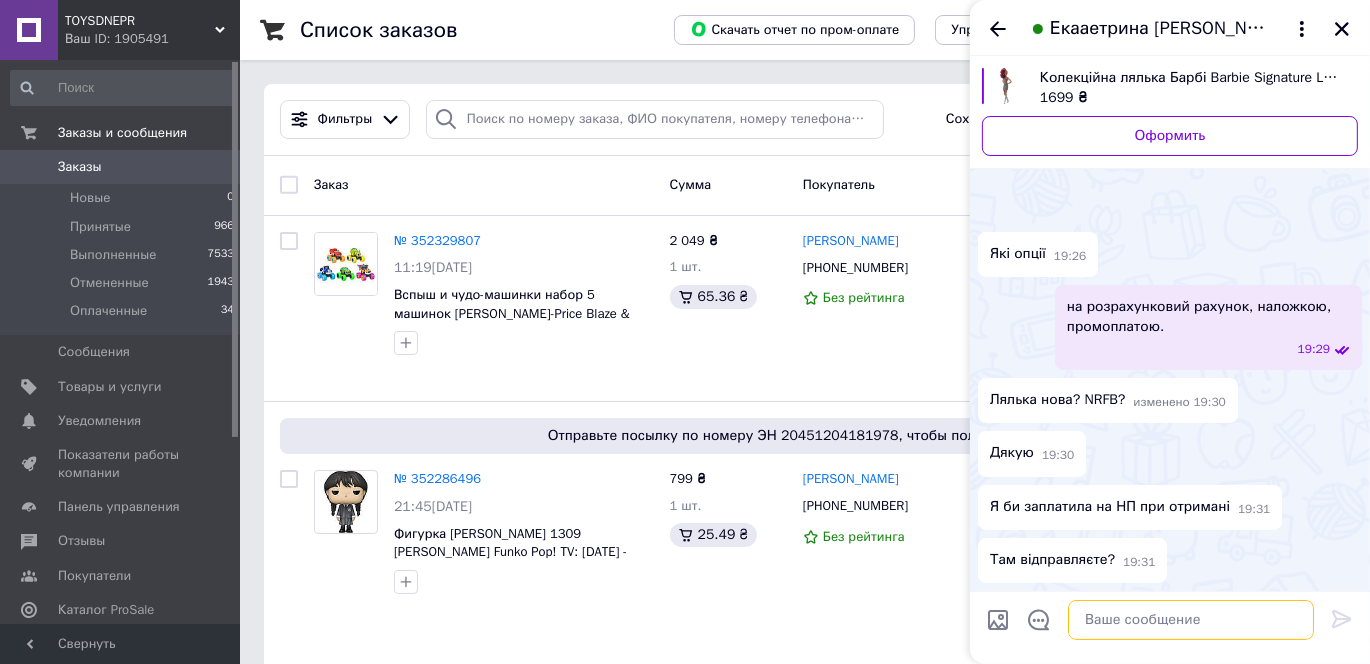 click at bounding box center [1191, 620] 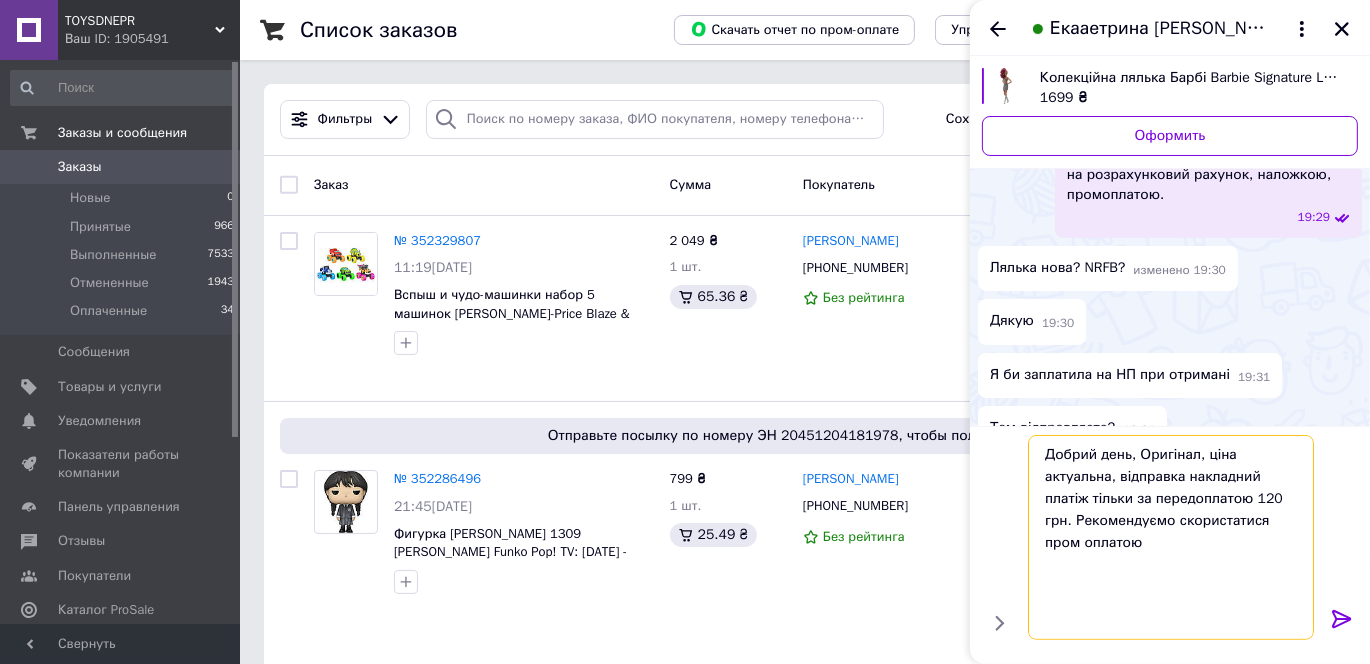 type on "Добрий день, Оригінал, ціна актуальна, відправка накладний платіж тільки за передоплатою 120 грн. Рекомендуємо скористатися пром оплатою" 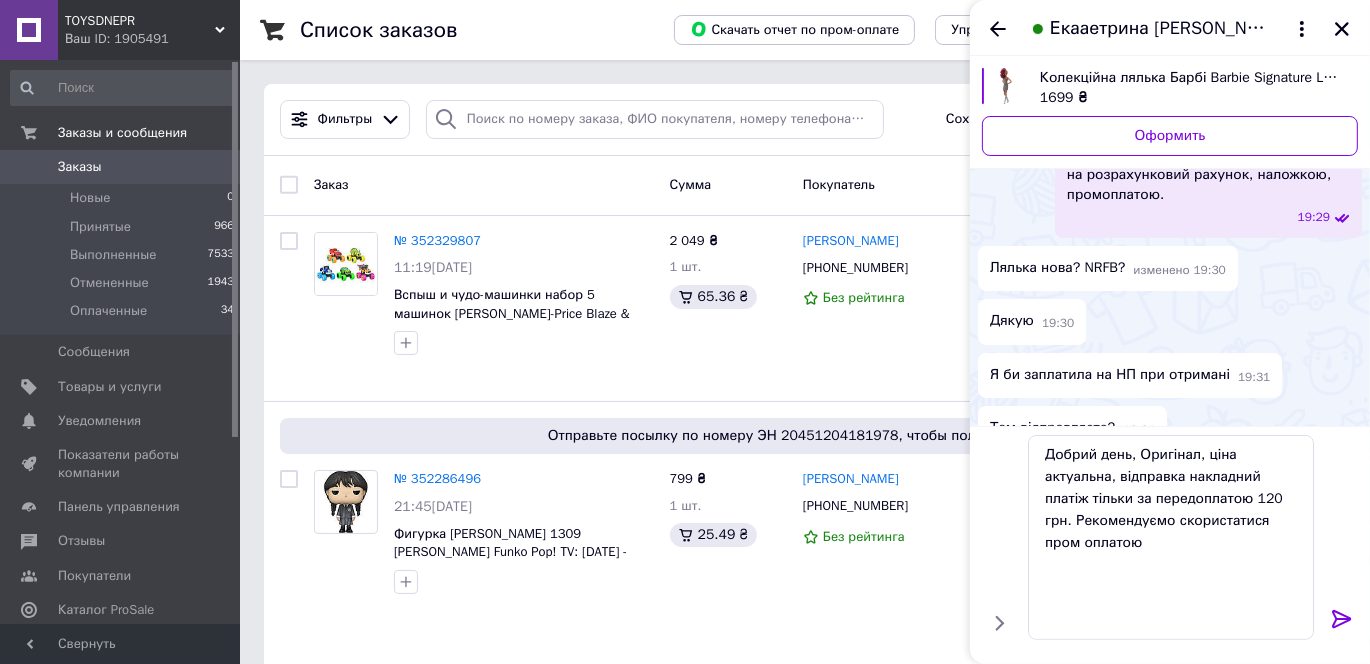 drag, startPoint x: 1339, startPoint y: 615, endPoint x: 1166, endPoint y: 577, distance: 177.12425 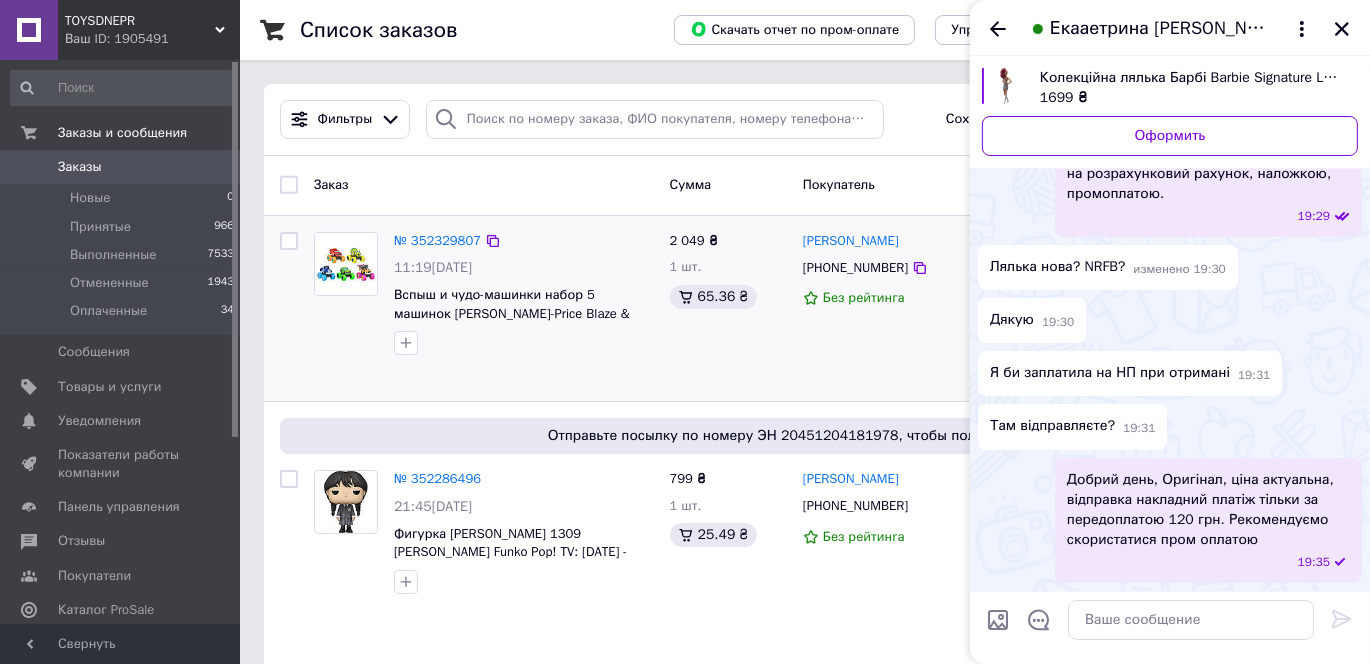scroll, scrollTop: 538, scrollLeft: 0, axis: vertical 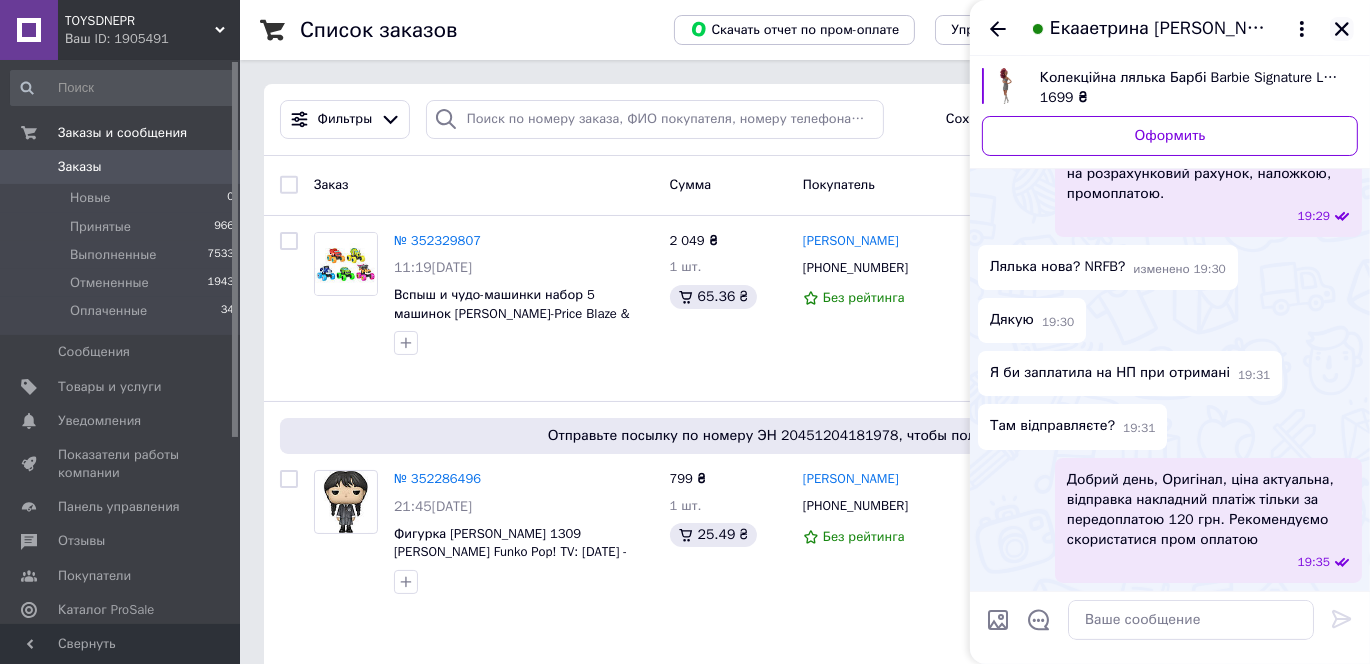 click 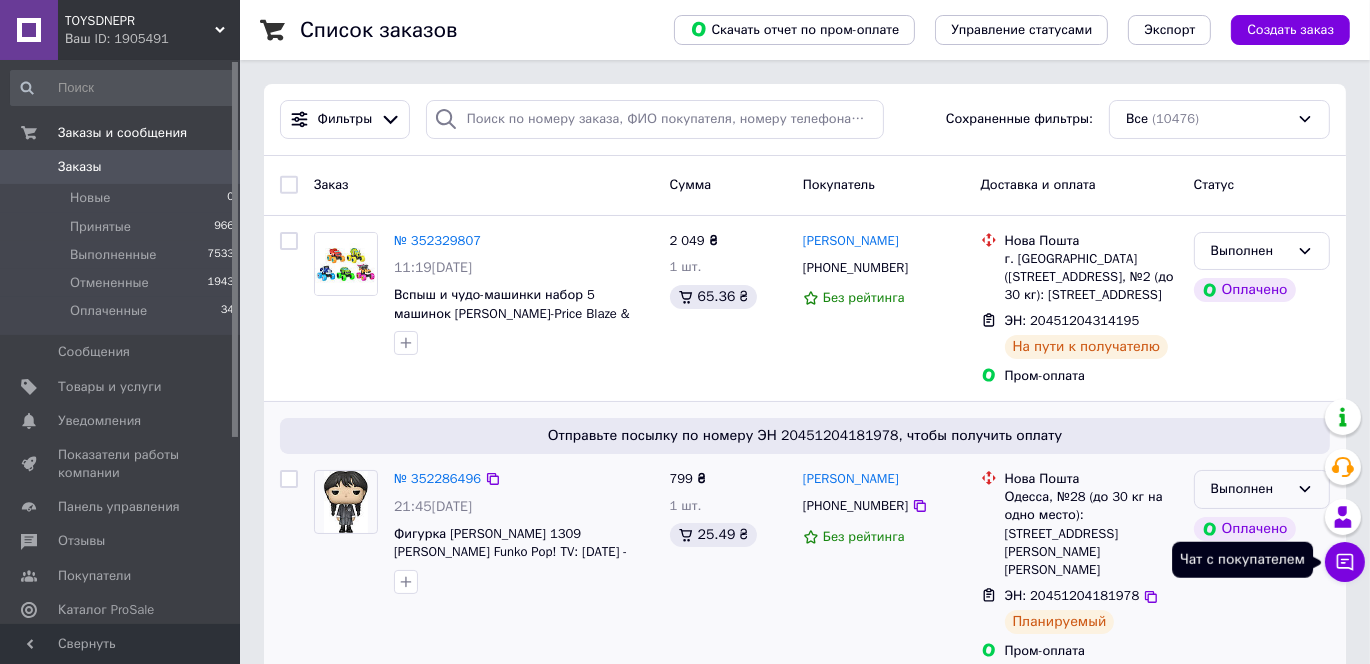 drag, startPoint x: 1345, startPoint y: 561, endPoint x: 1285, endPoint y: 517, distance: 74.404305 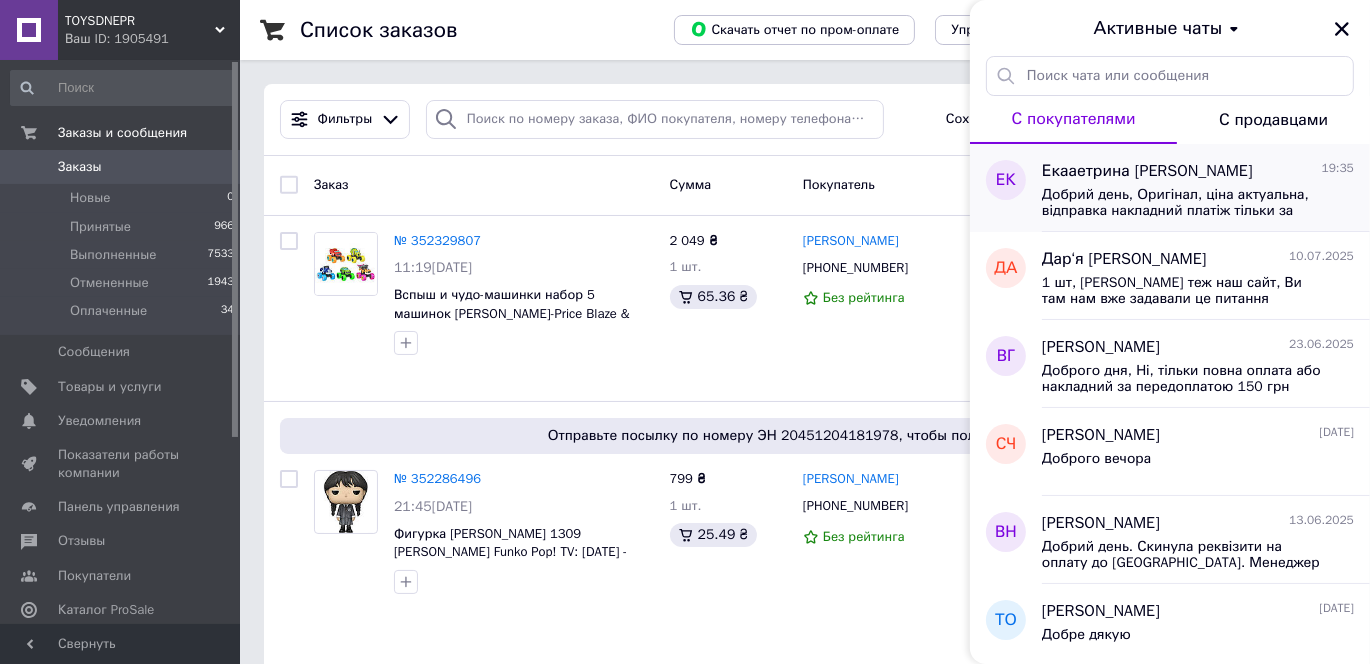 click on "Добрий день, Оригінал, ціна актуальна, відправка накладний платіж тільки за передоплатою 120 грн. Рекомендуємо скористатися пром оплатою" at bounding box center [1184, 203] 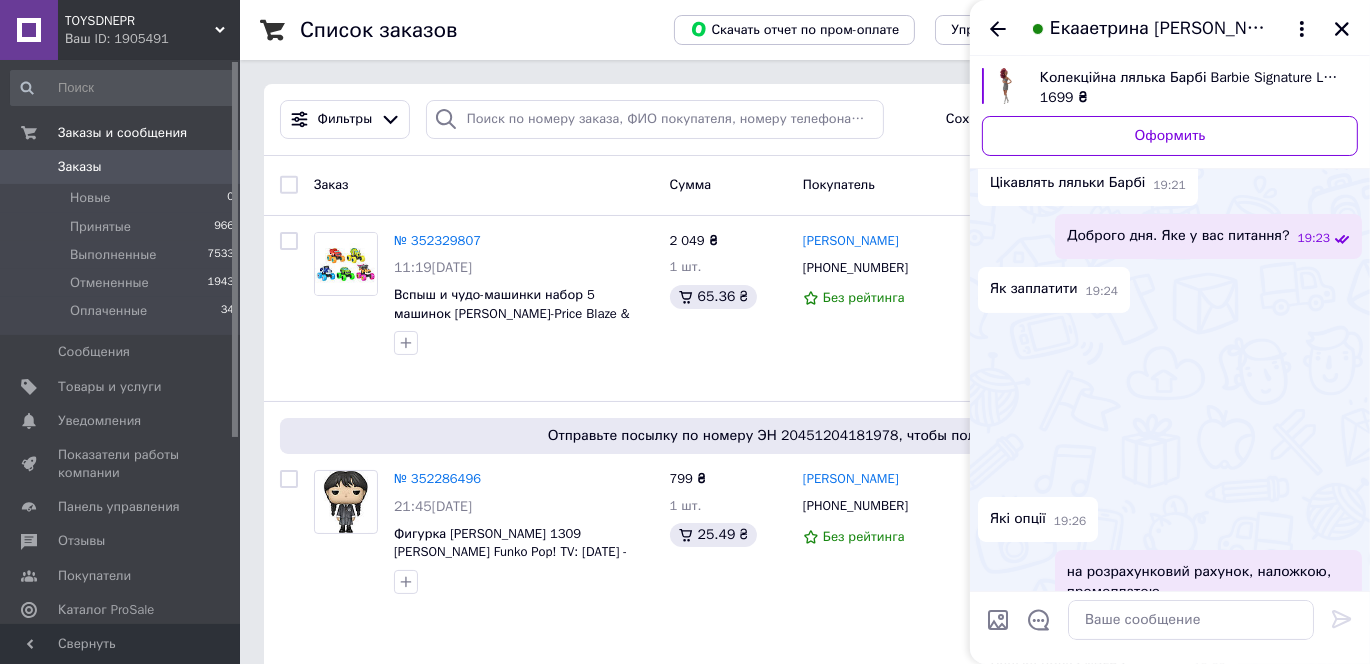 scroll, scrollTop: 580, scrollLeft: 0, axis: vertical 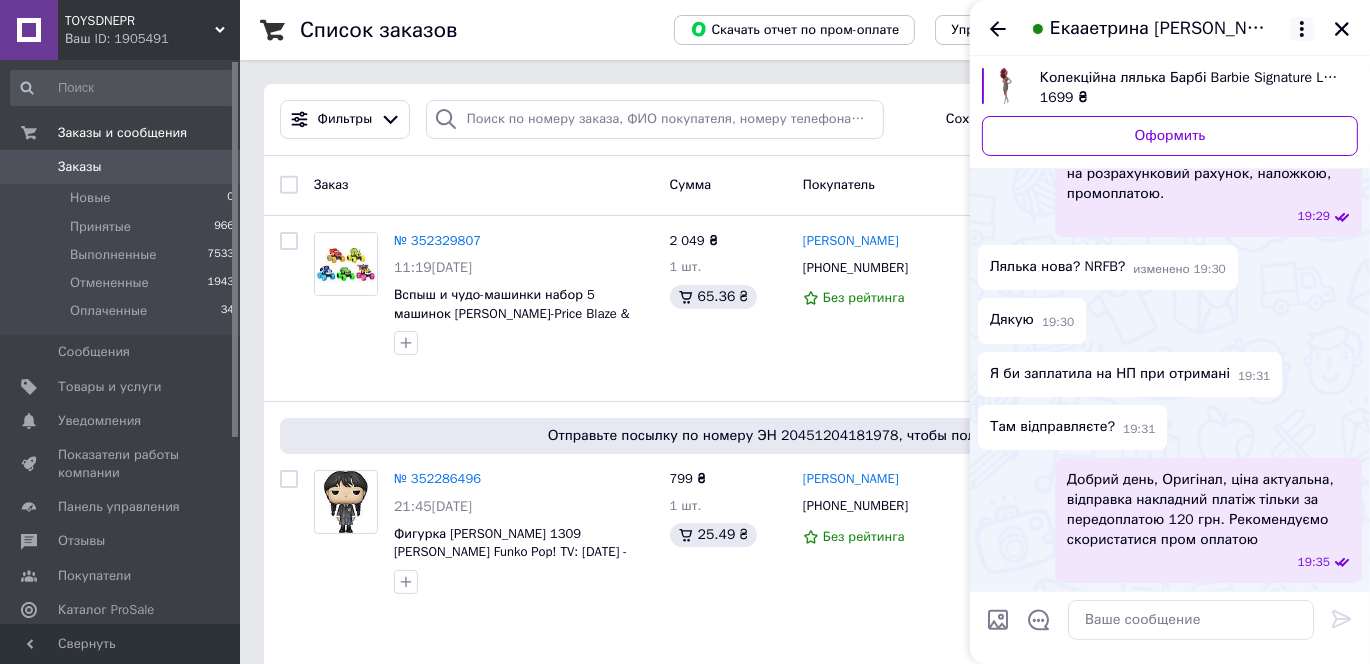 click 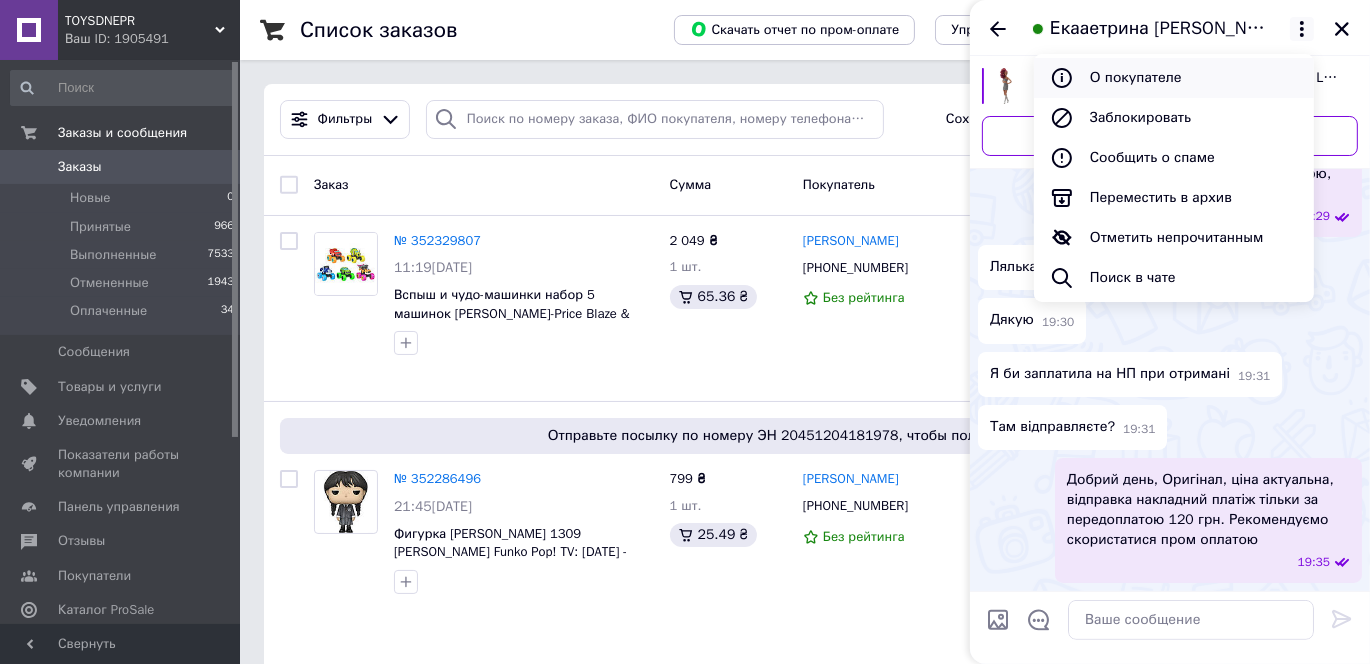 click on "О покупателе" at bounding box center [1174, 78] 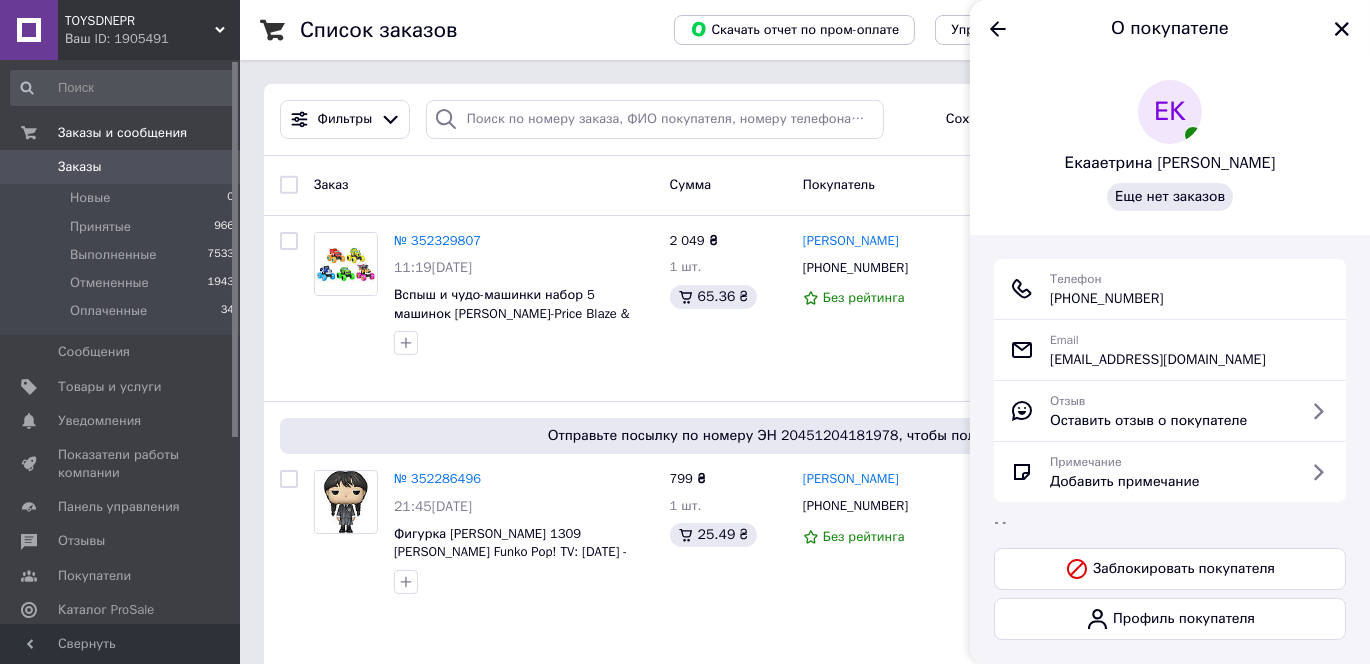 scroll, scrollTop: 134, scrollLeft: 0, axis: vertical 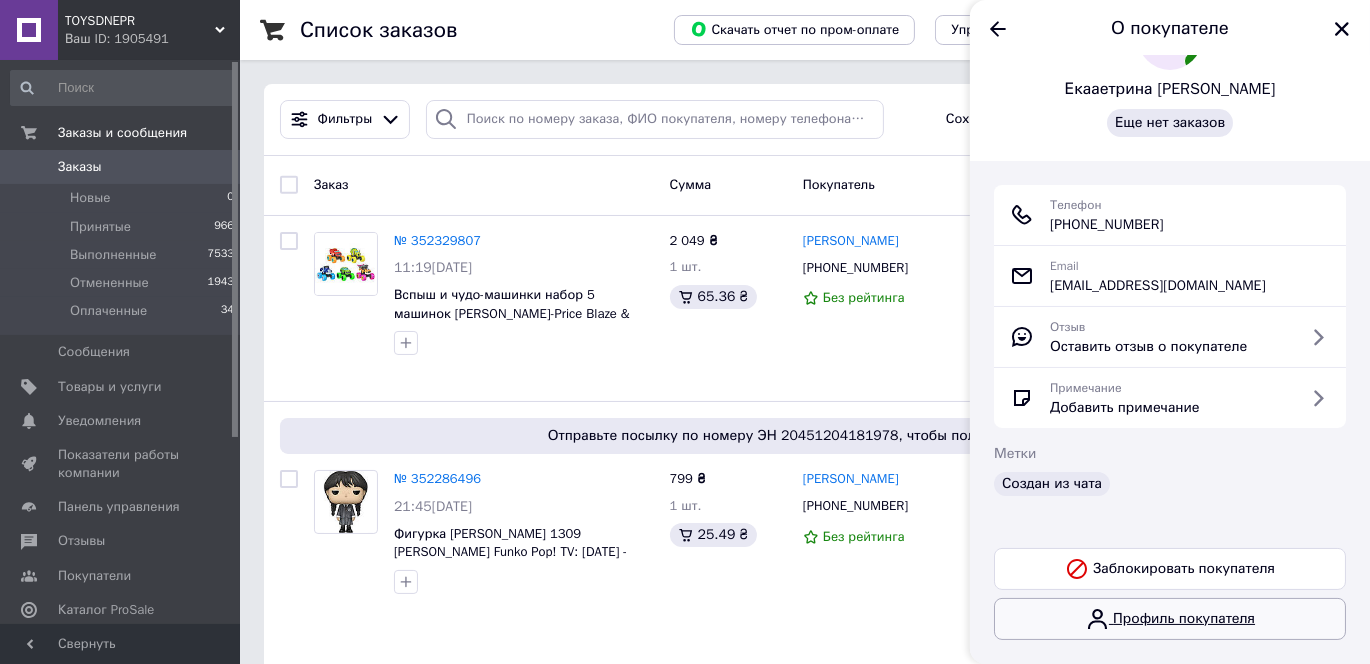 click on "Профиль покупателя" at bounding box center [1170, 619] 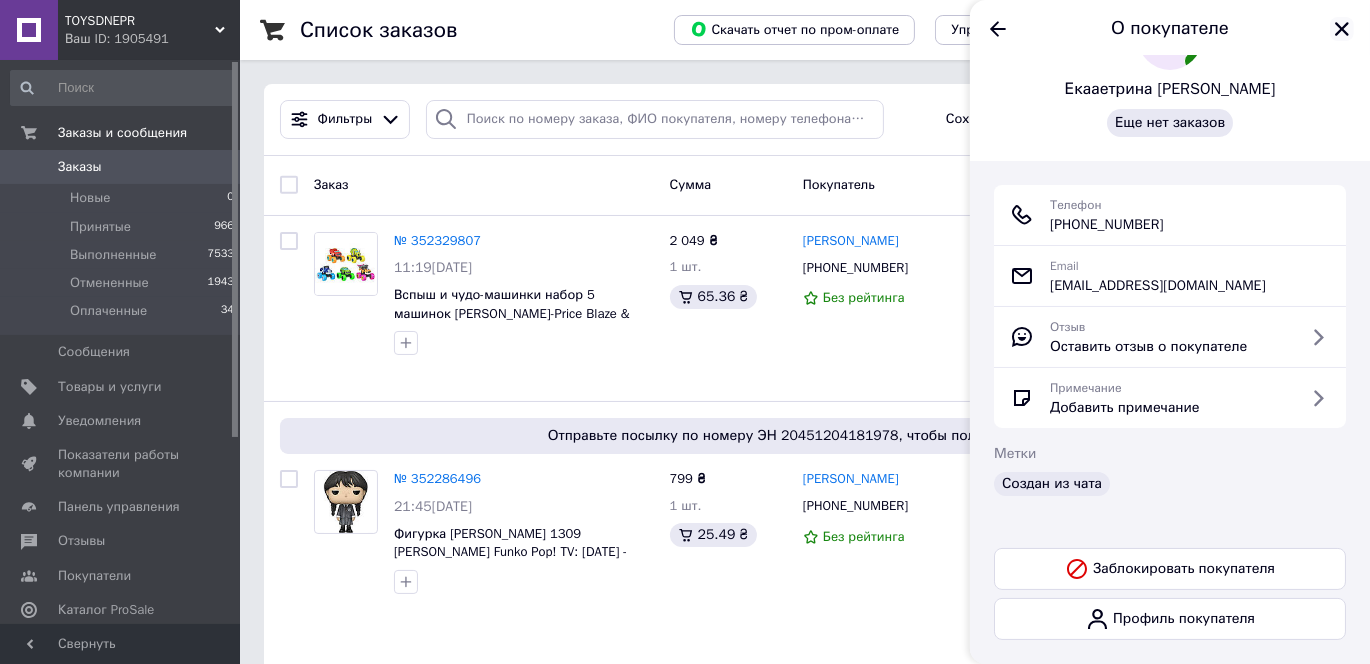 click 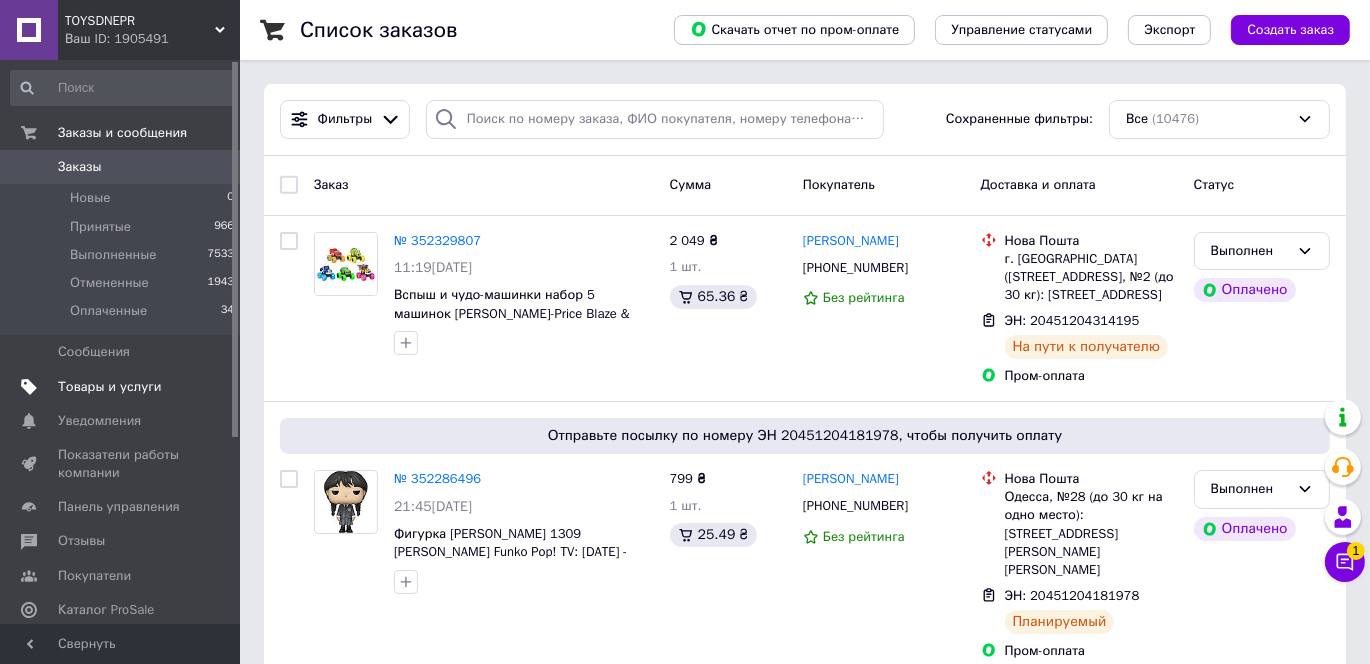 click on "Товары и услуги" at bounding box center (110, 387) 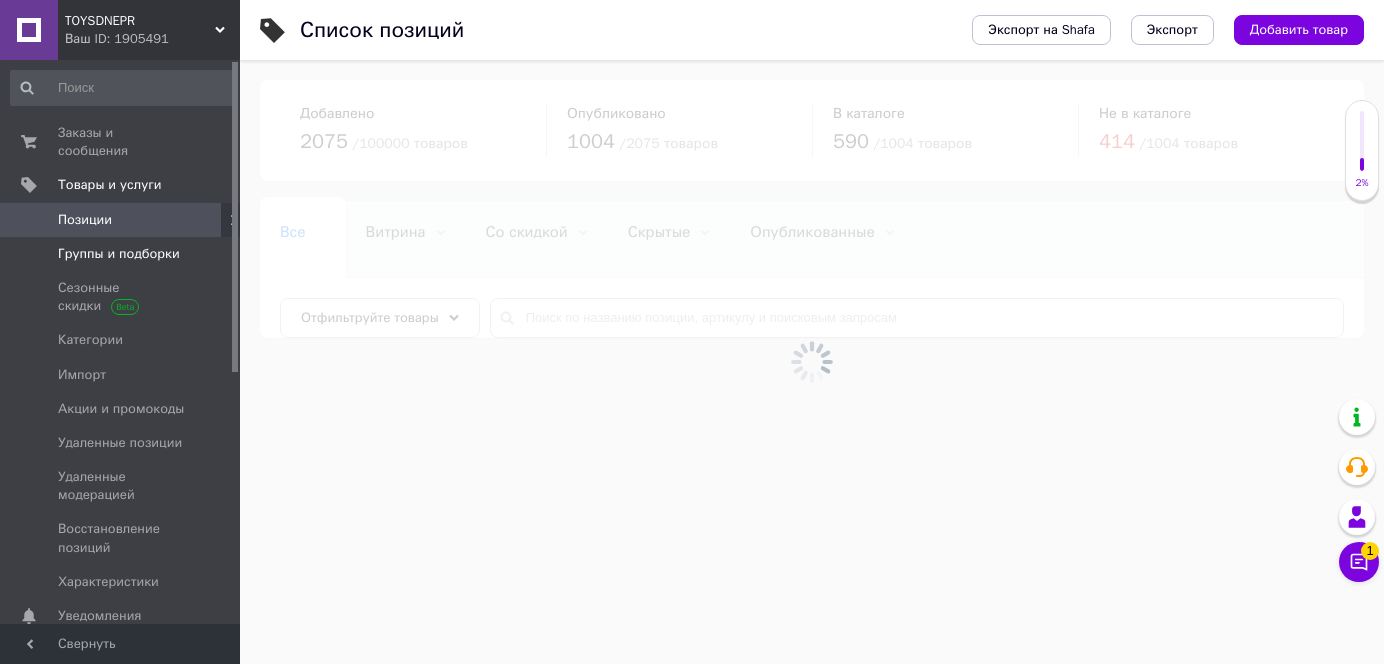 click on "Группы и подборки" at bounding box center (119, 254) 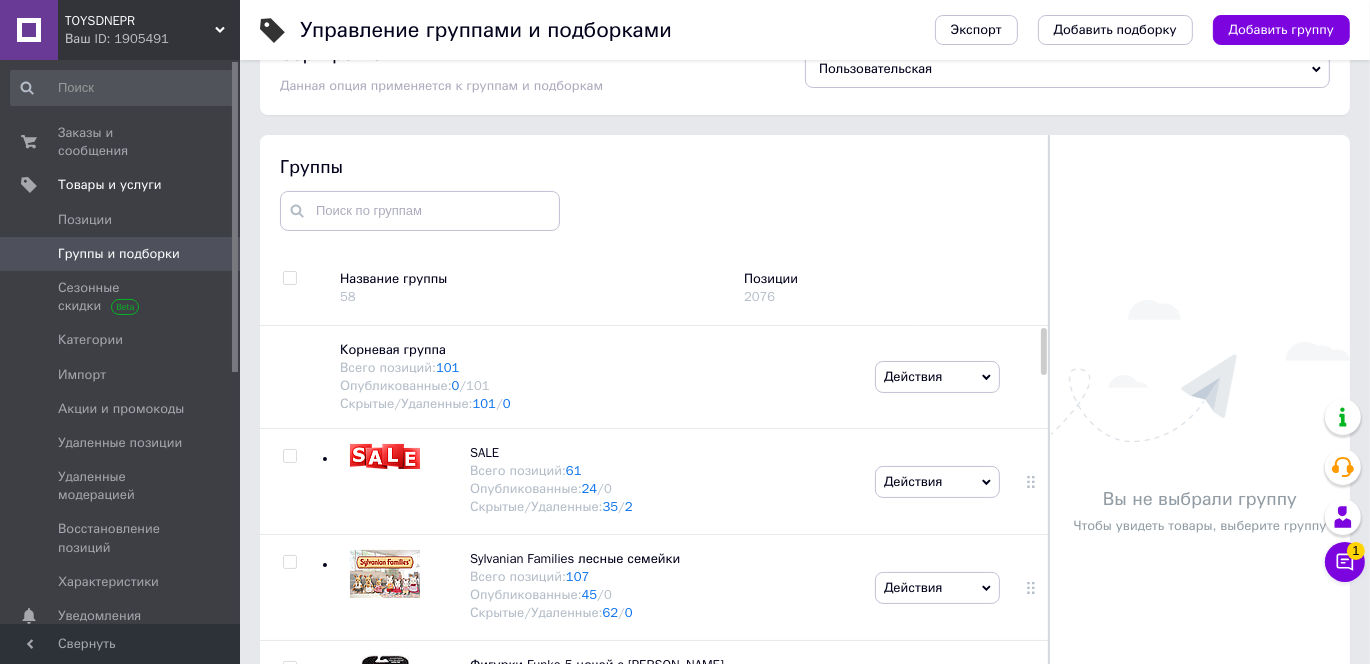 scroll, scrollTop: 113, scrollLeft: 0, axis: vertical 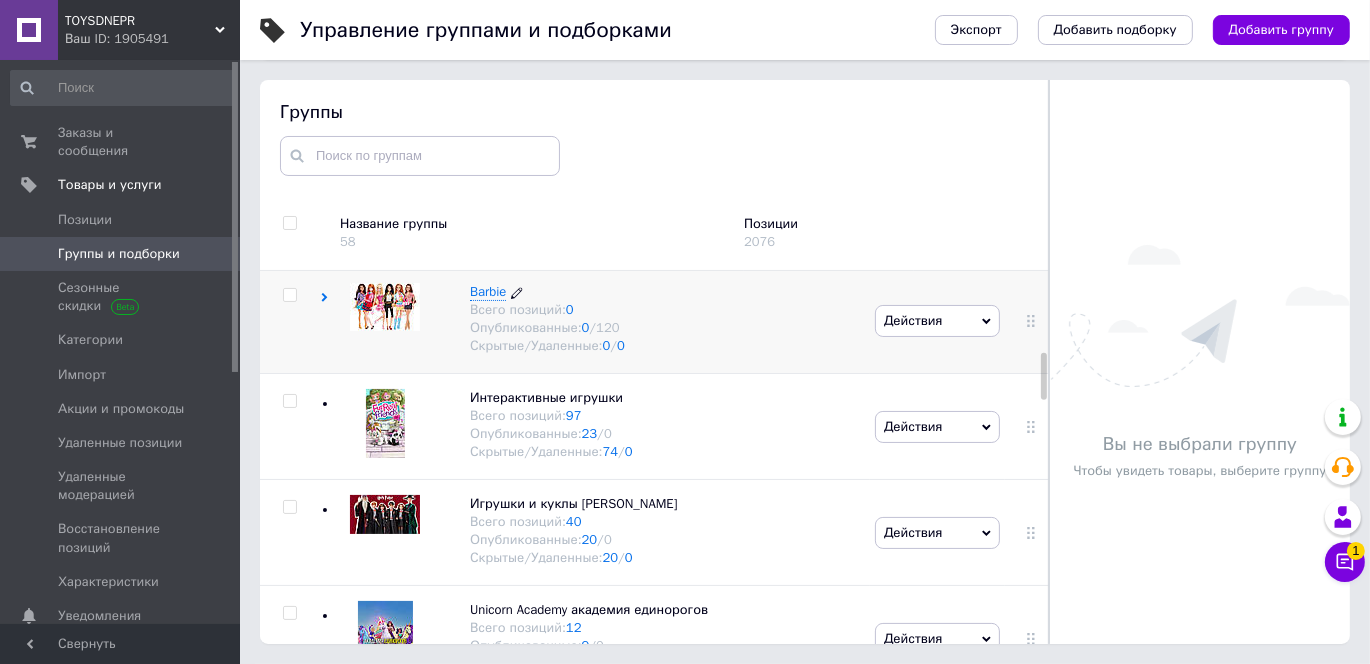 click 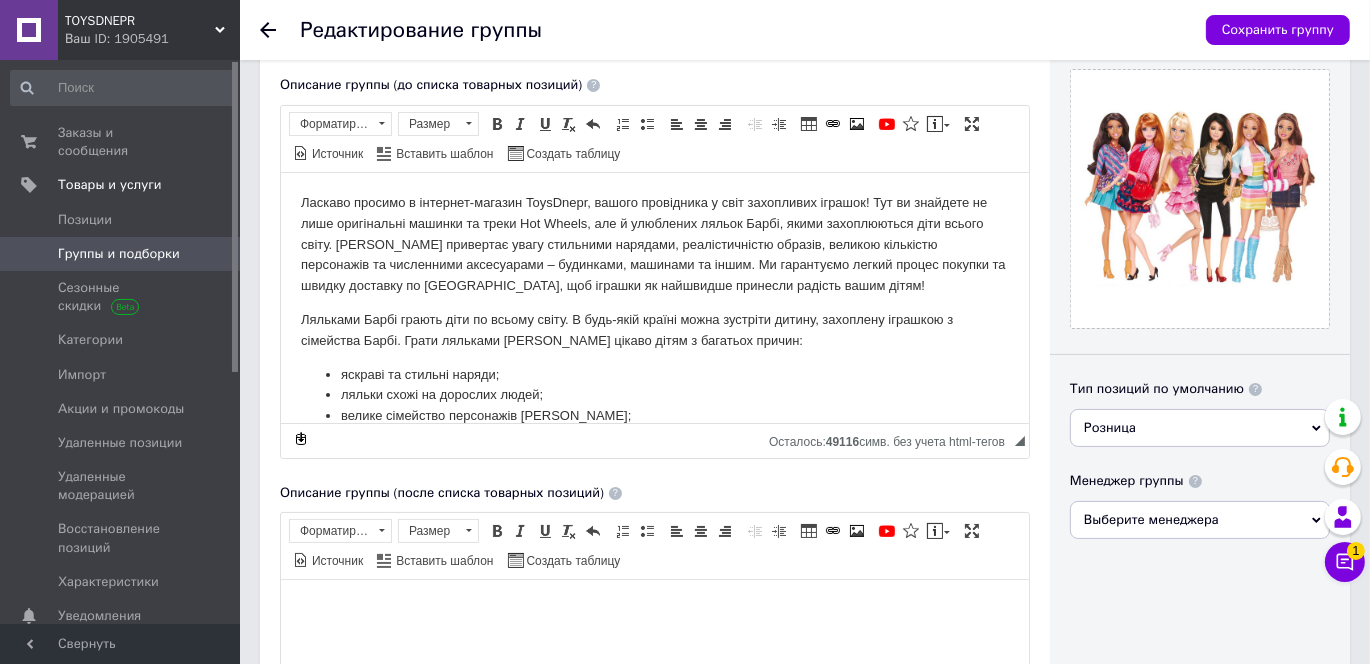 scroll, scrollTop: 454, scrollLeft: 0, axis: vertical 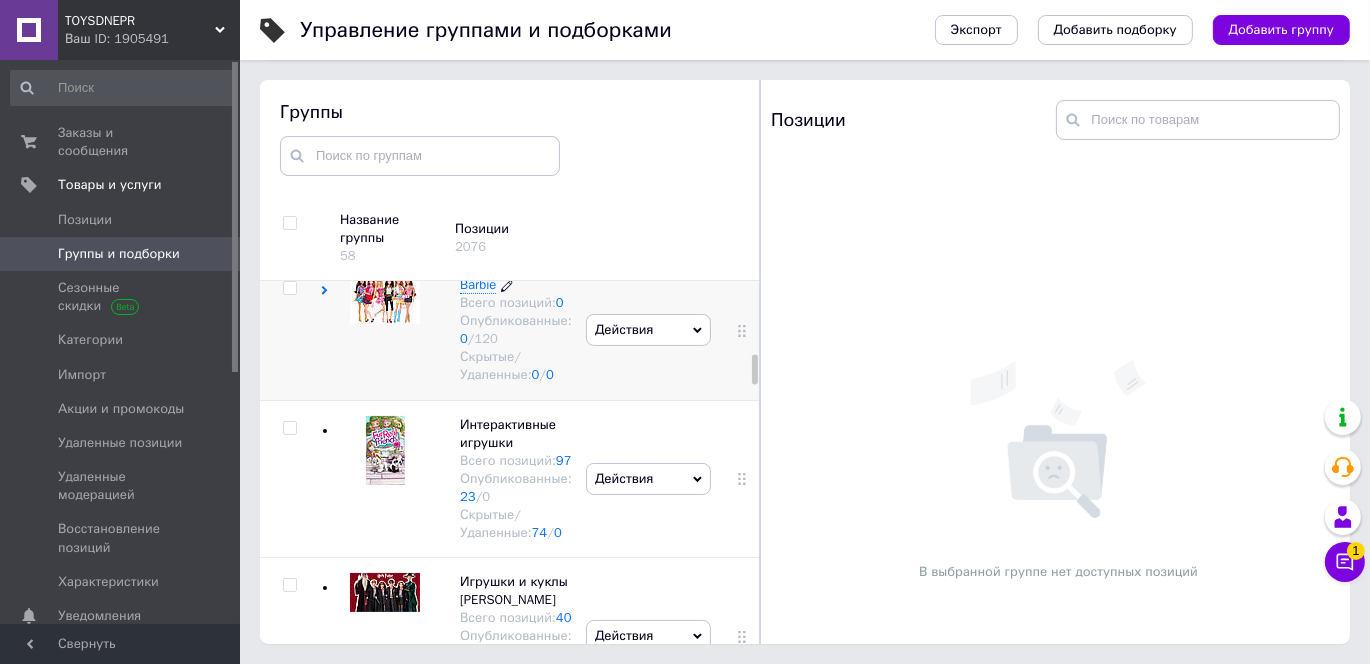 click on "Barbie" at bounding box center [478, 284] 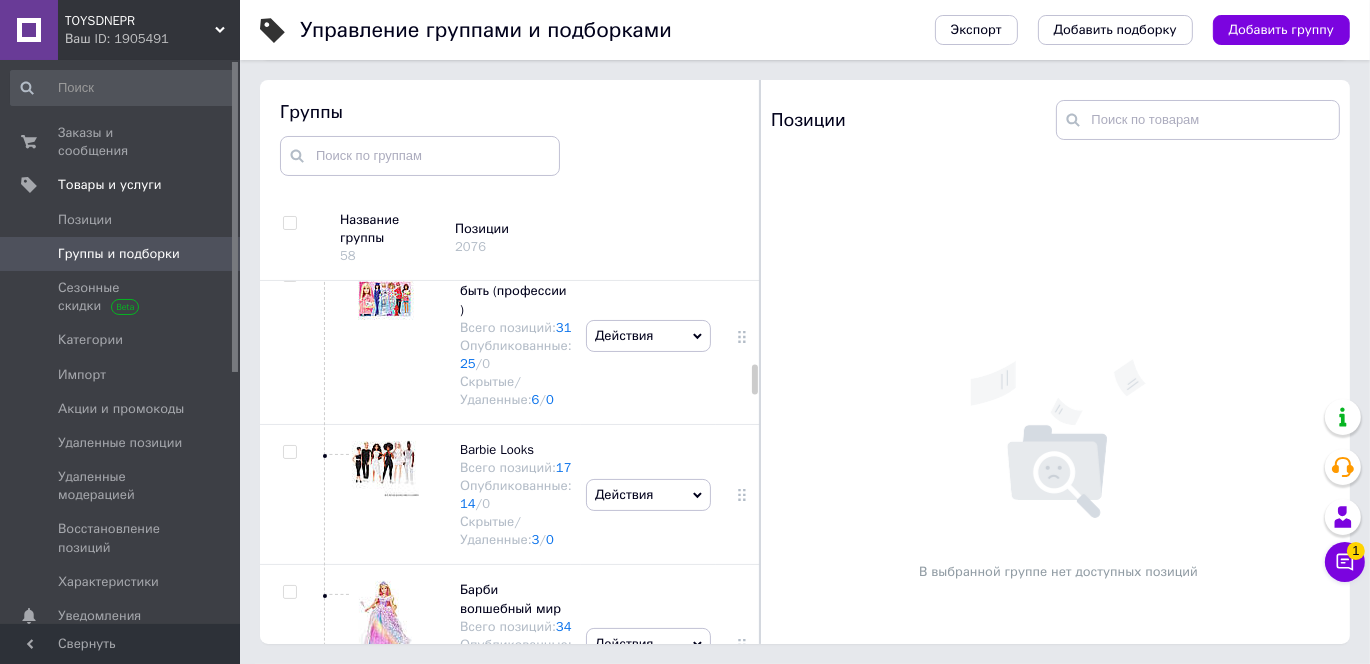 scroll, scrollTop: 1402, scrollLeft: 0, axis: vertical 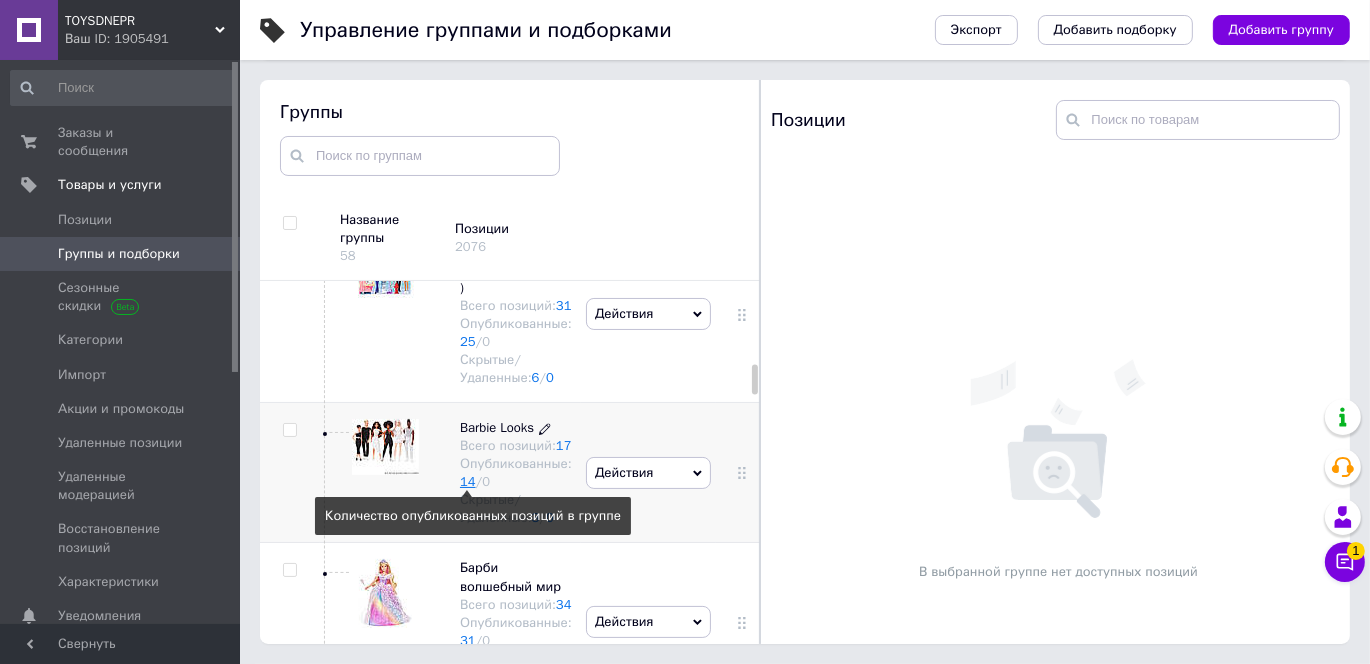 click on "14" at bounding box center [468, 481] 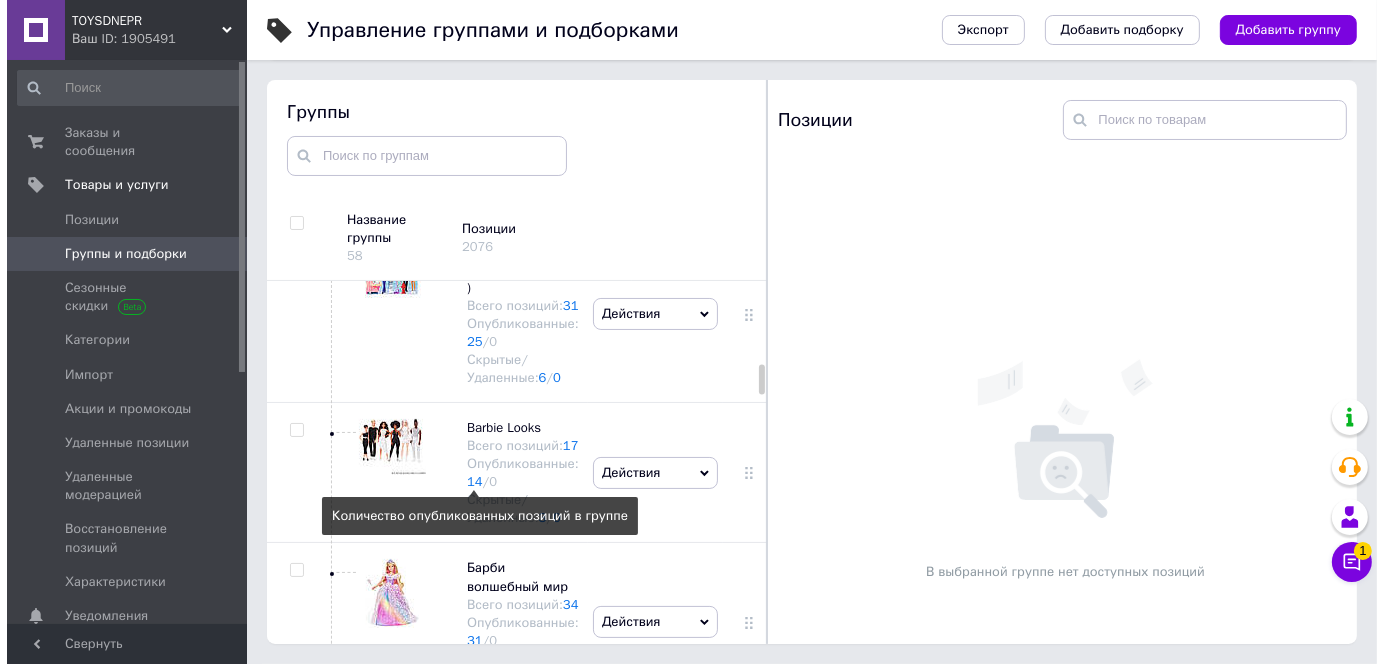 scroll, scrollTop: 0, scrollLeft: 0, axis: both 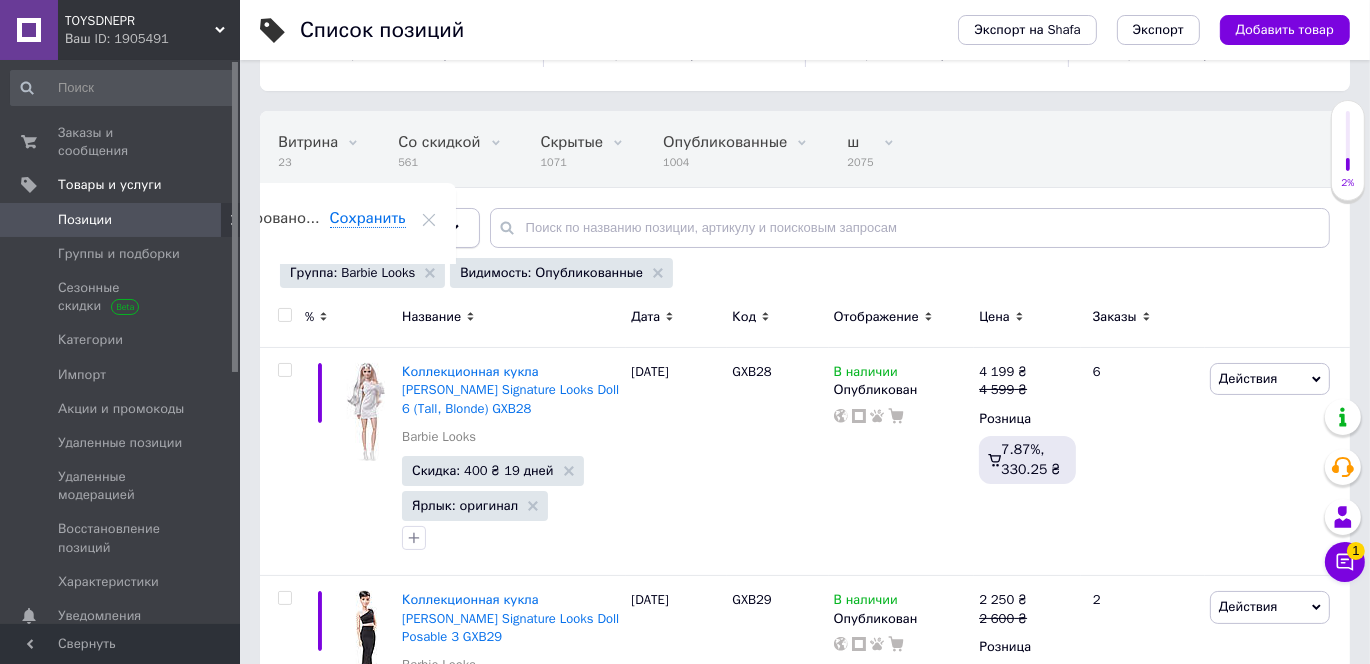 click on "Отфильтруйте товары" at bounding box center (370, 227) 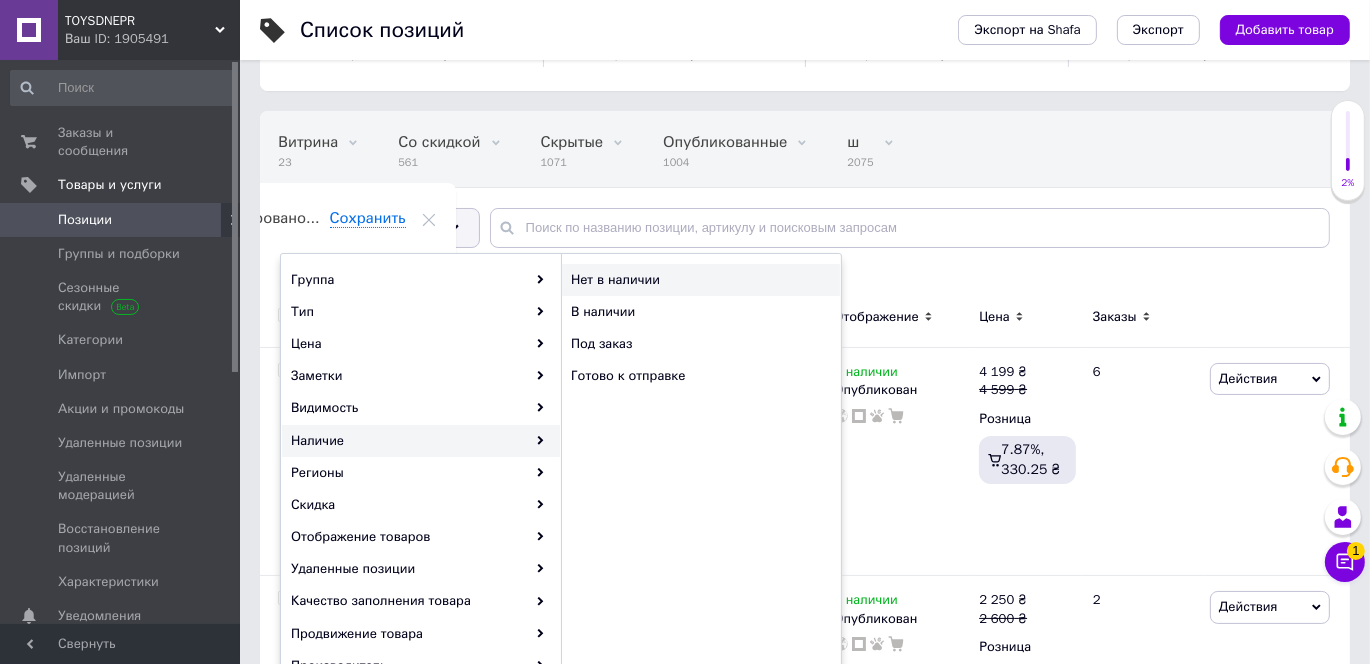 click on "Нет в наличии" at bounding box center (685, 280) 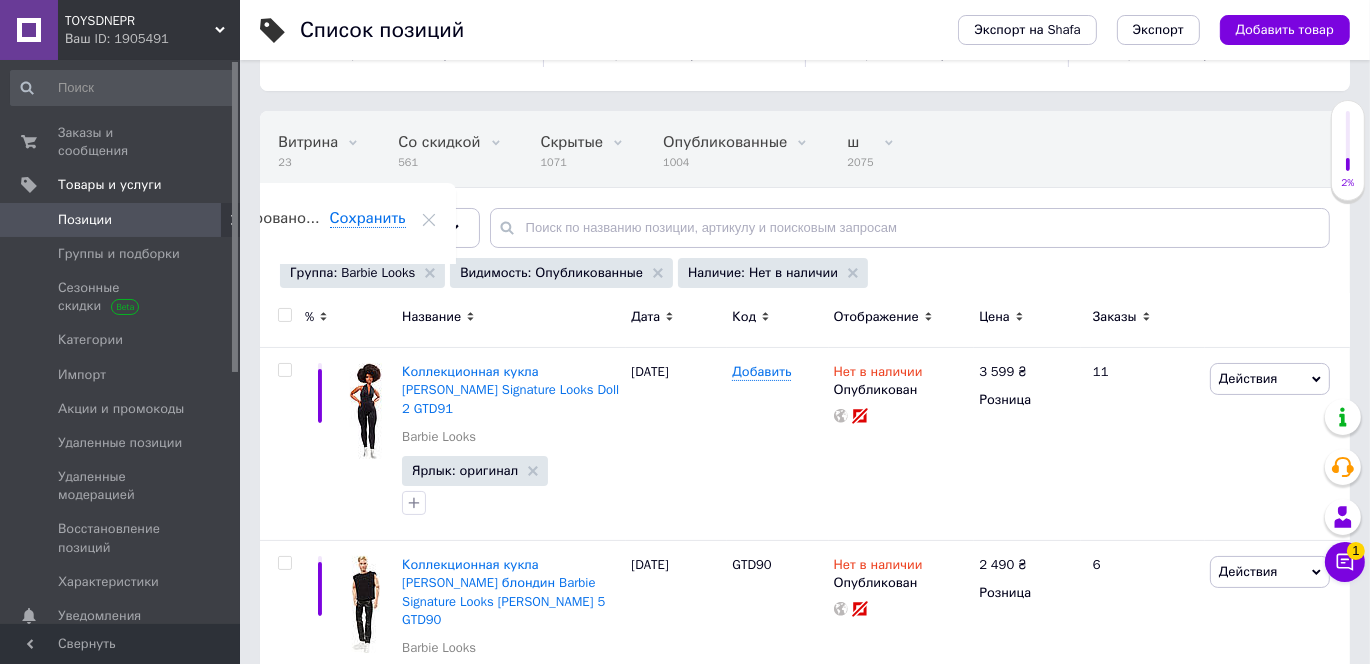 click at bounding box center [284, 315] 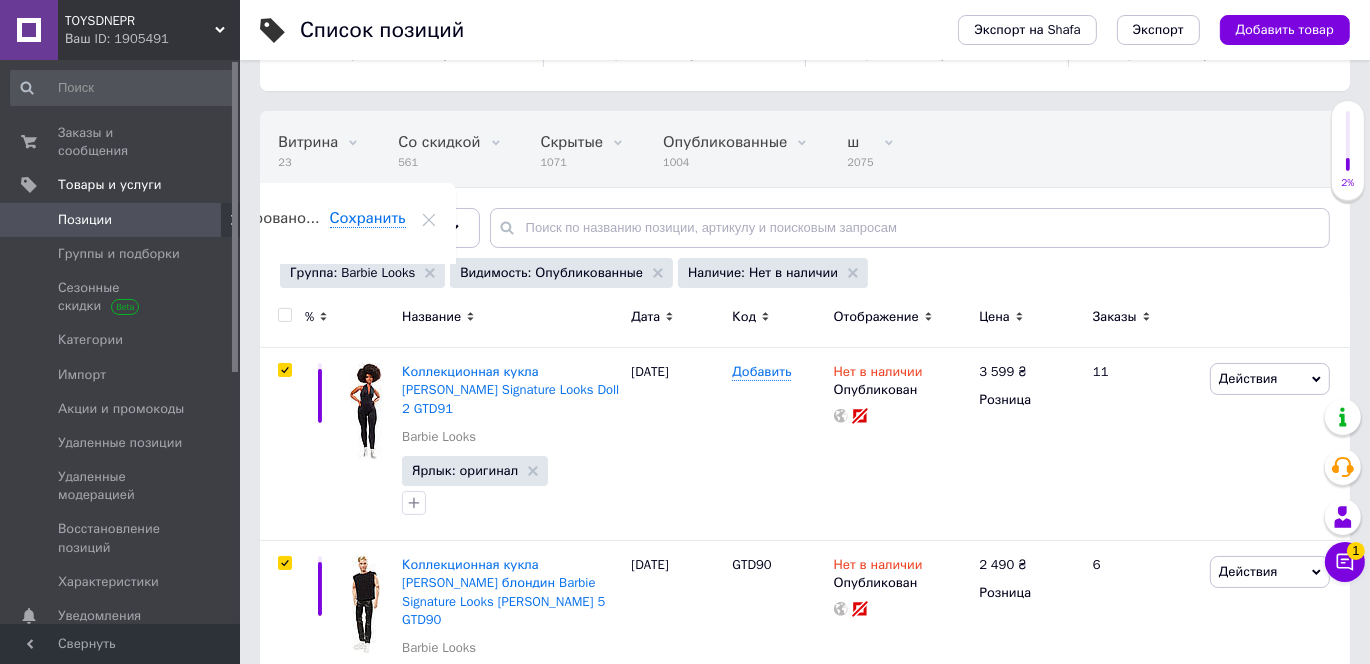 checkbox on "true" 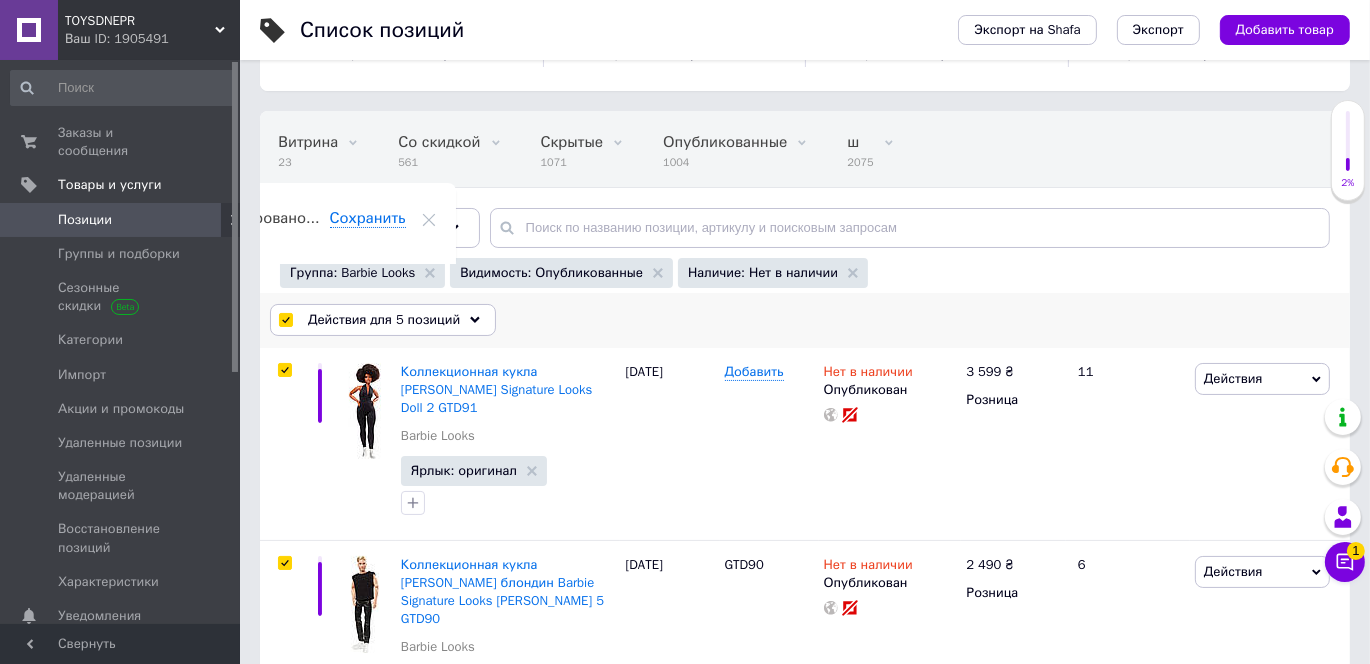 click on "Действия для 5 позиций" at bounding box center (384, 320) 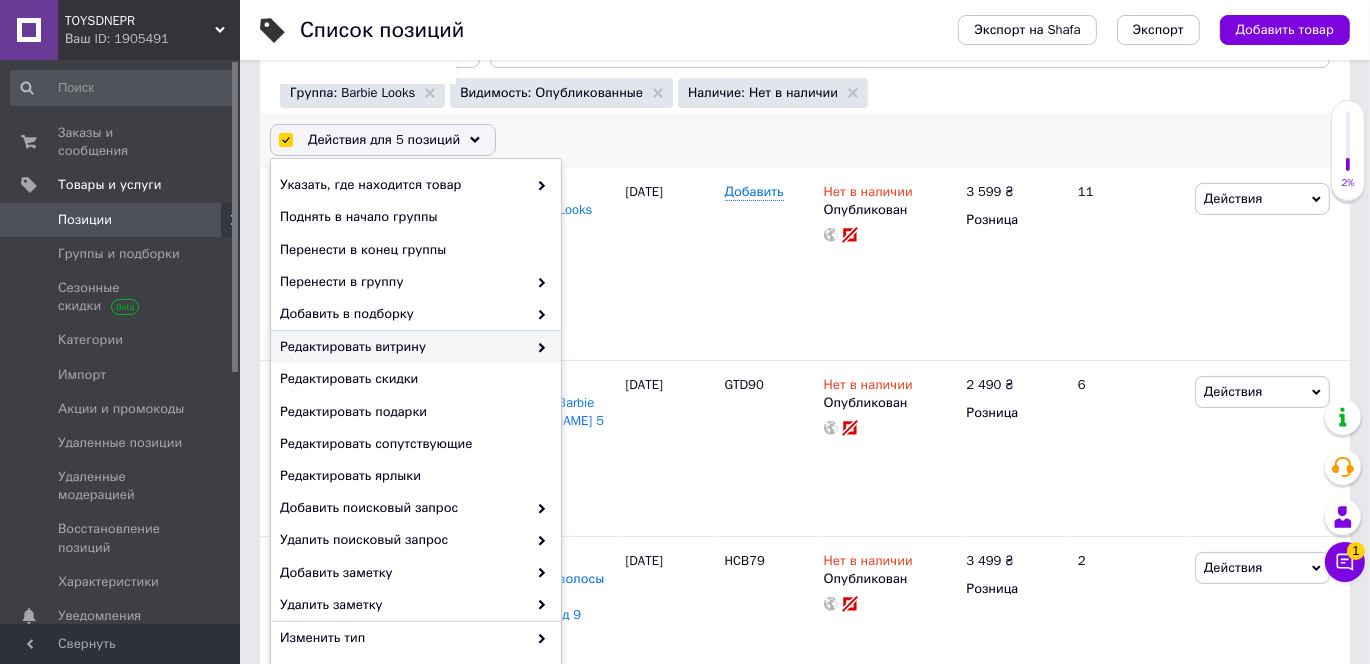 scroll, scrollTop: 272, scrollLeft: 0, axis: vertical 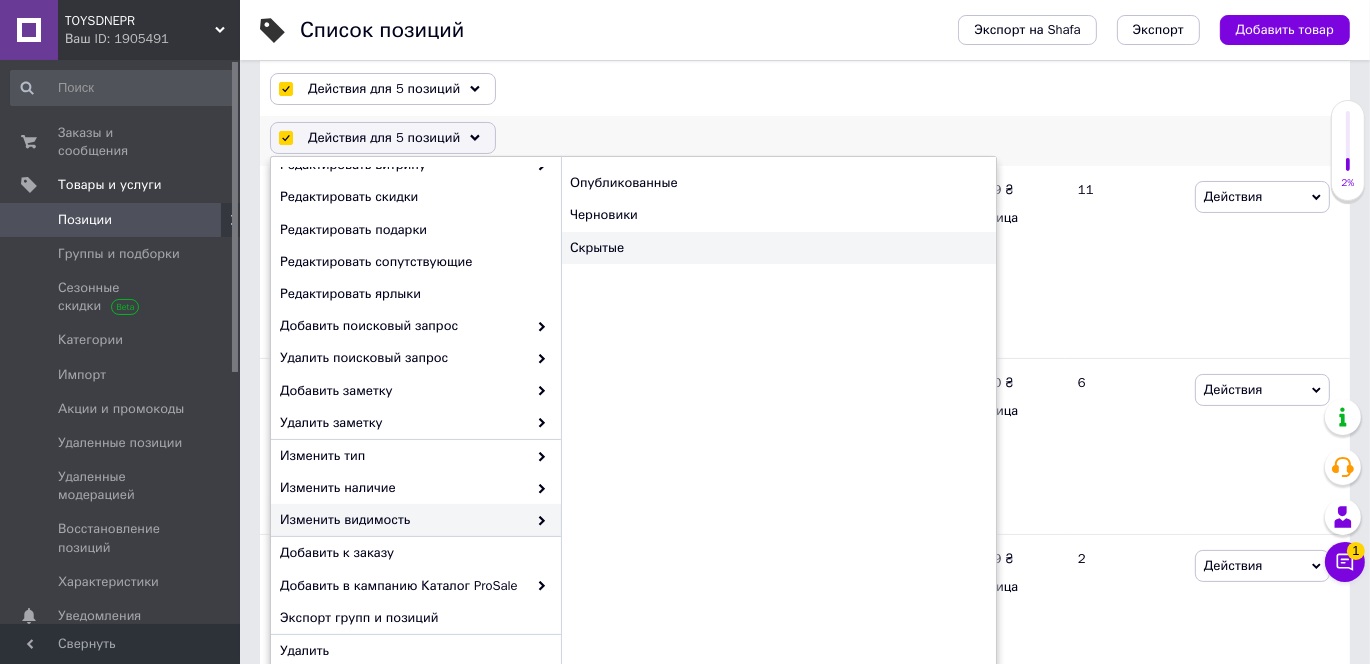 click on "Скрытые" at bounding box center (778, 248) 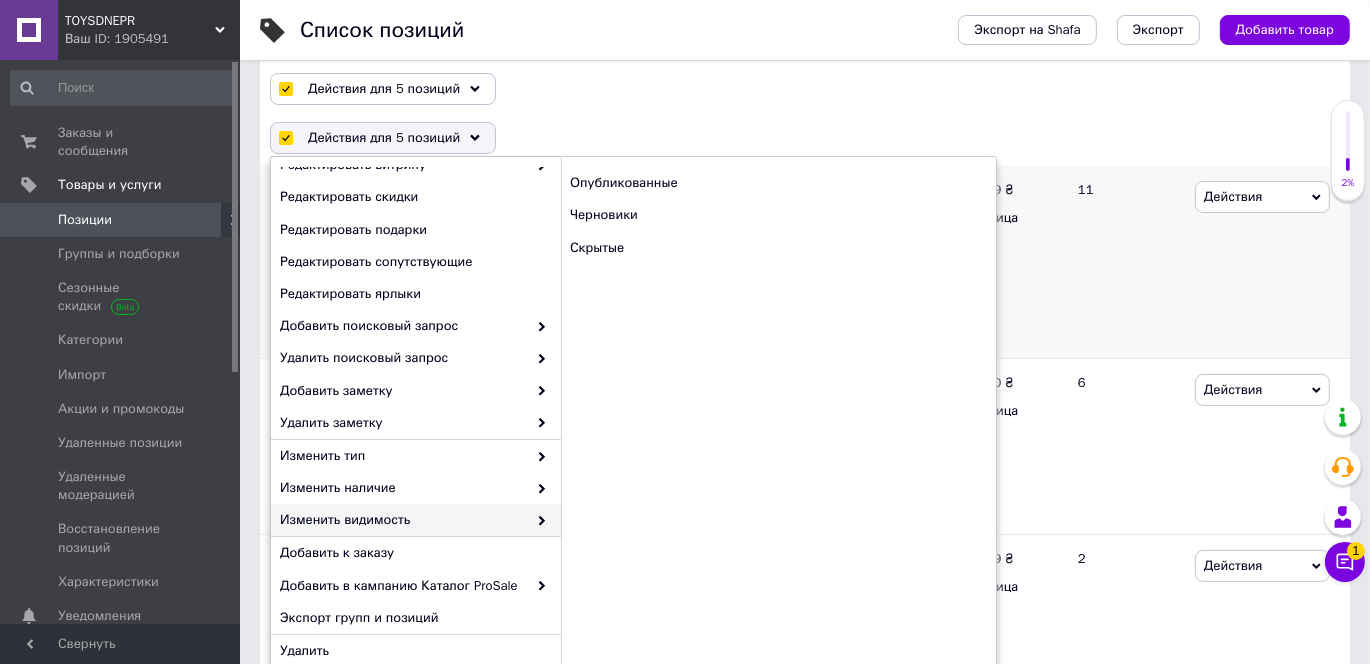 checkbox on "false" 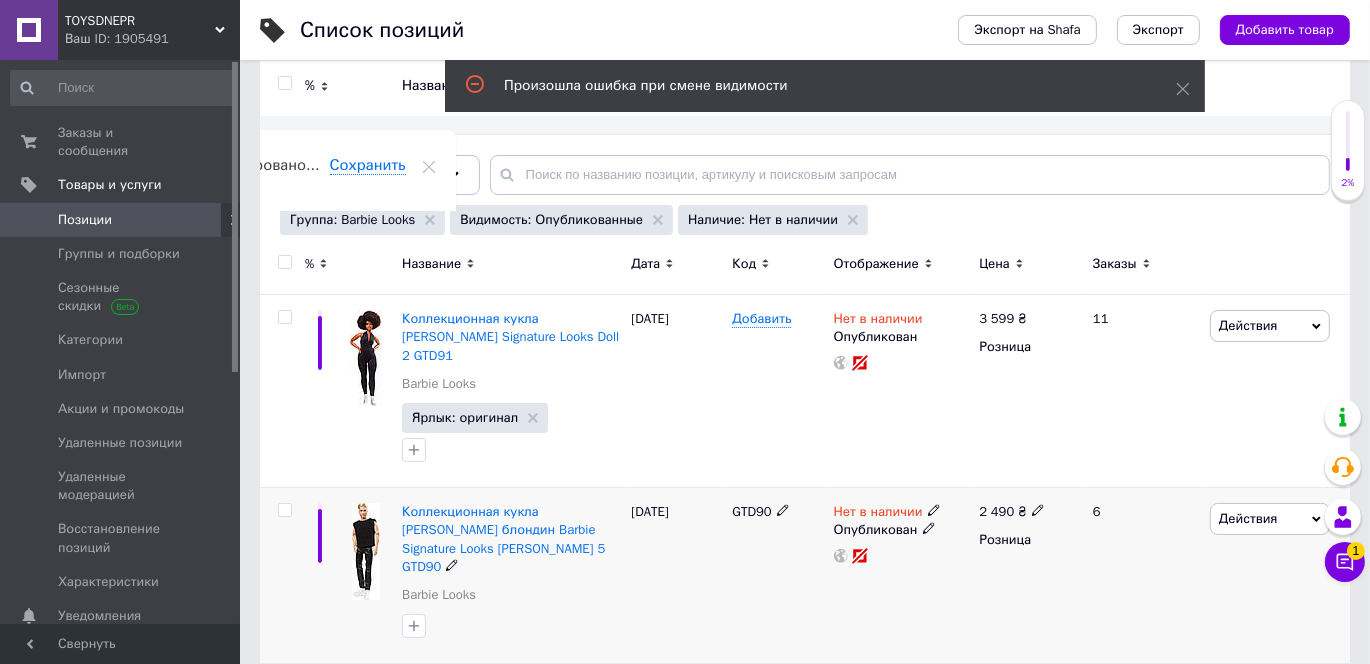 scroll, scrollTop: 0, scrollLeft: 0, axis: both 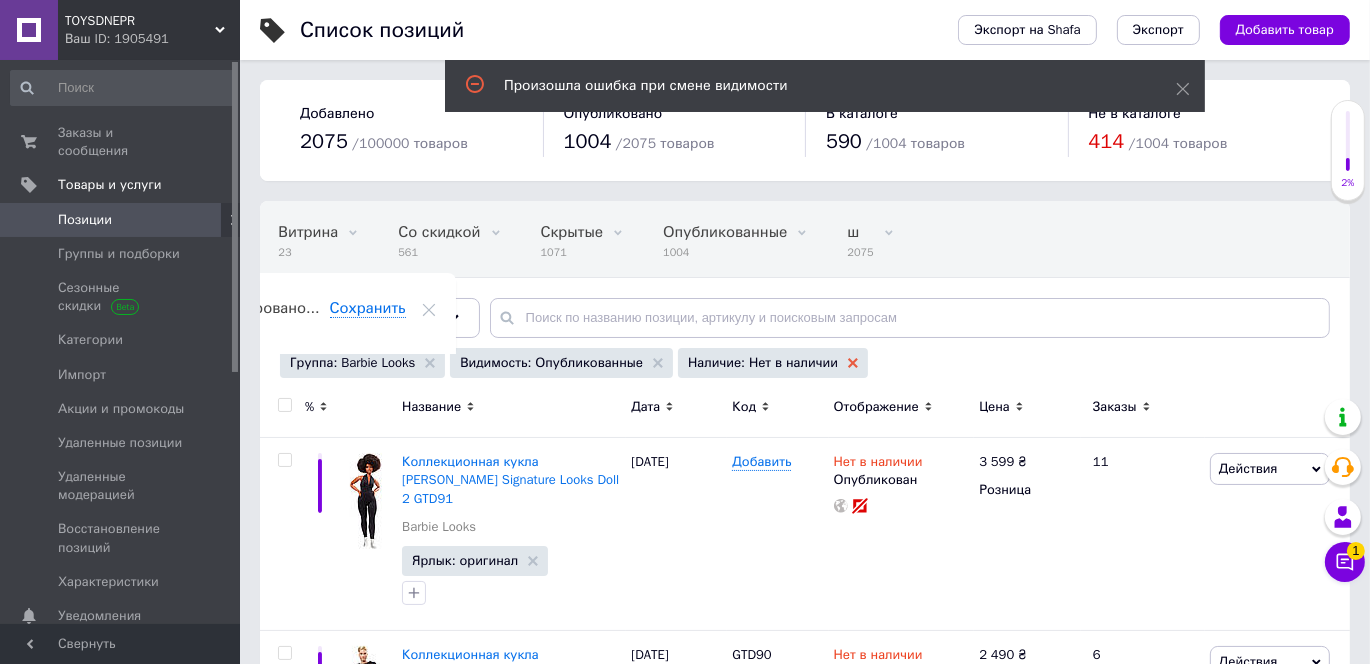 click 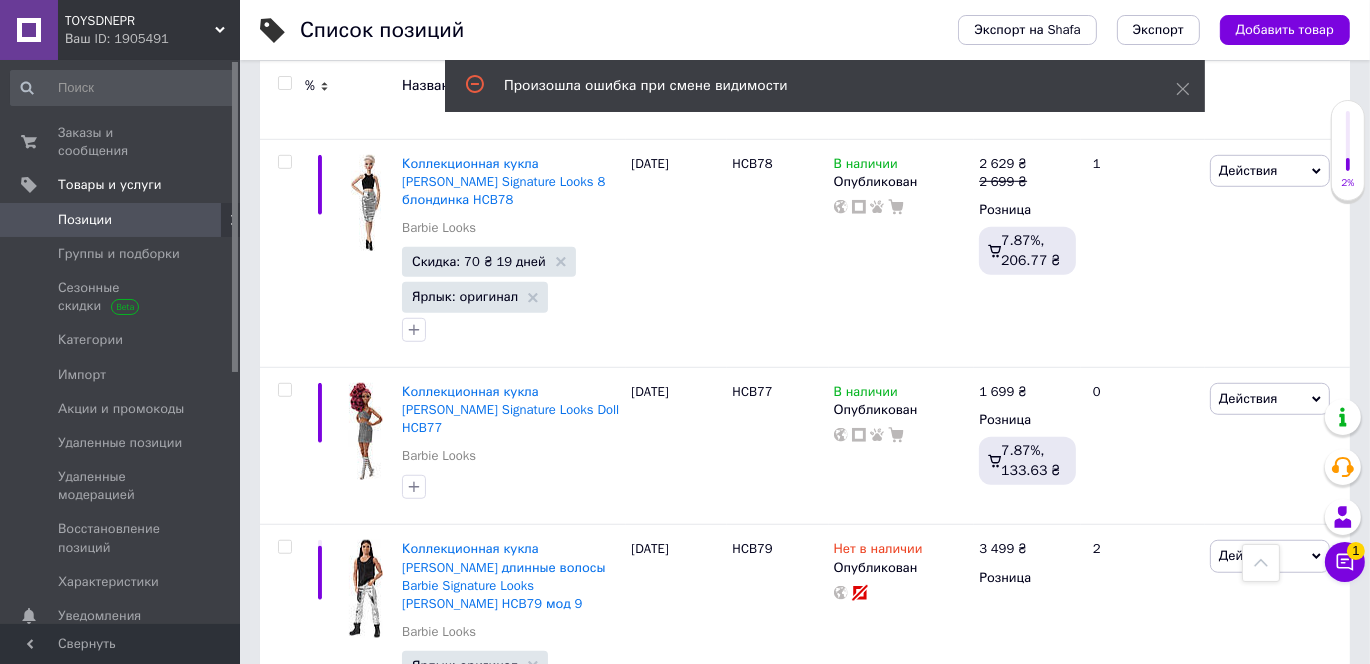 scroll, scrollTop: 1363, scrollLeft: 0, axis: vertical 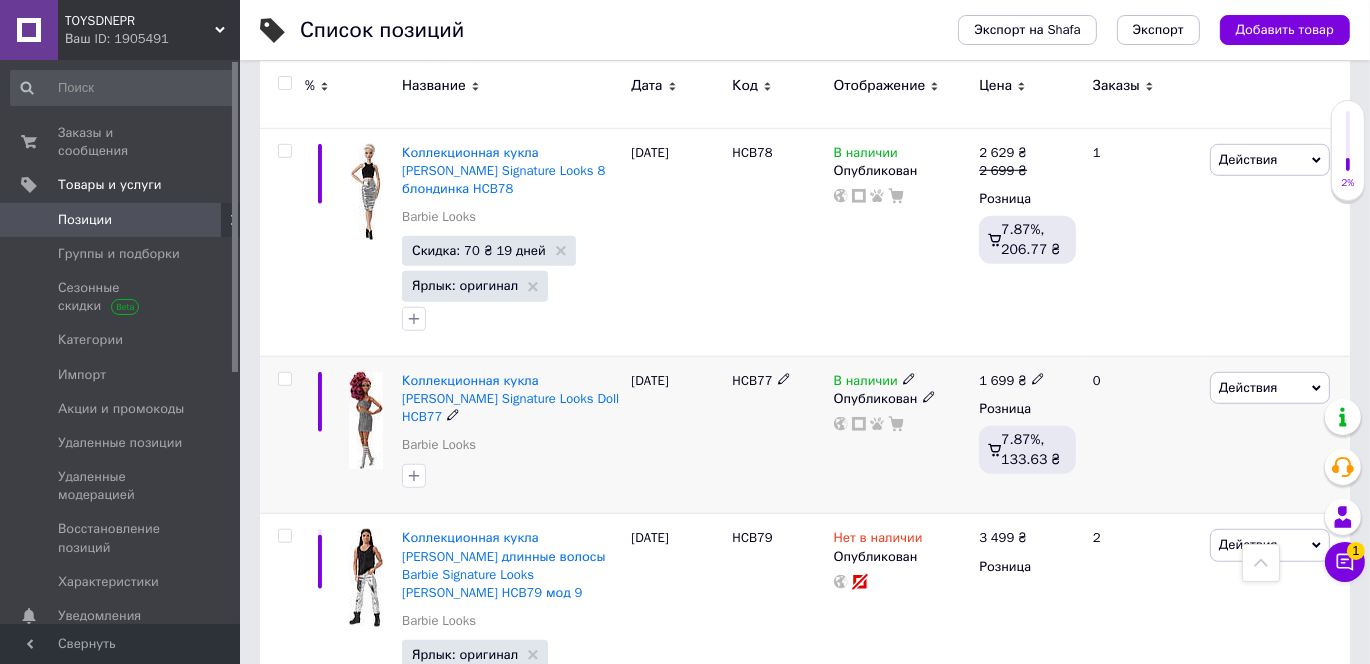 click on "Действия" at bounding box center [1248, 387] 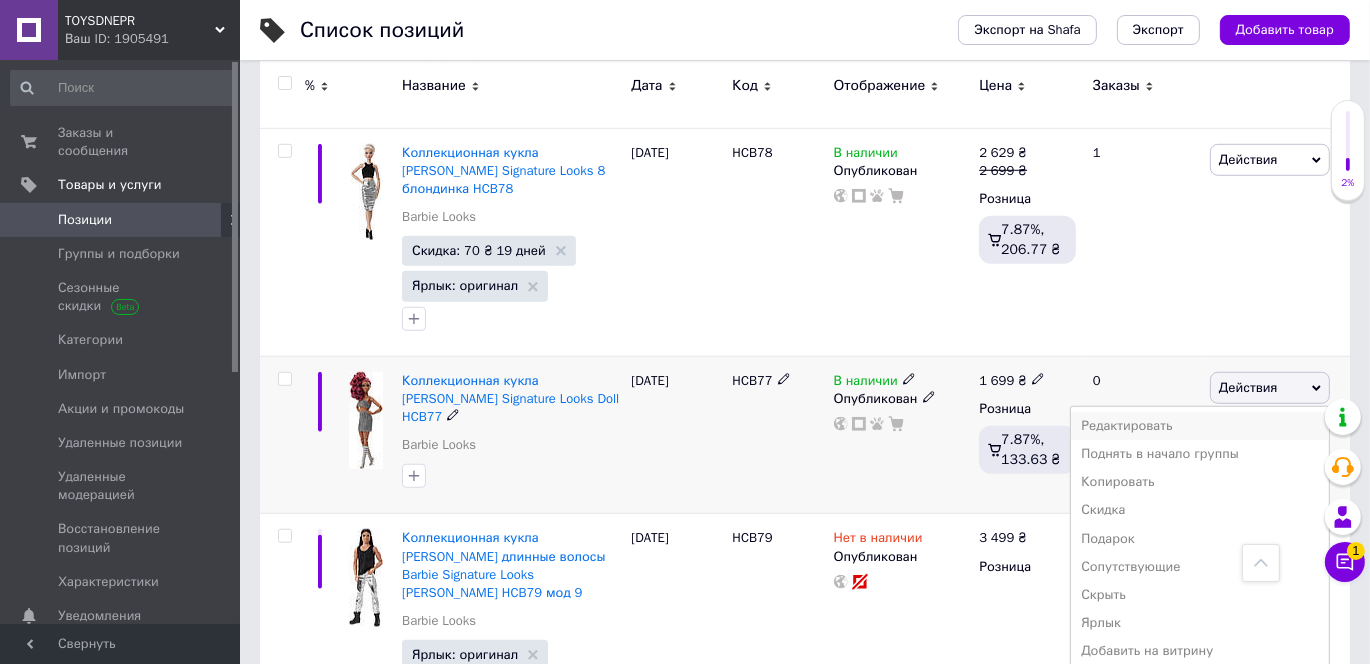click on "Редактировать" at bounding box center [1200, 426] 